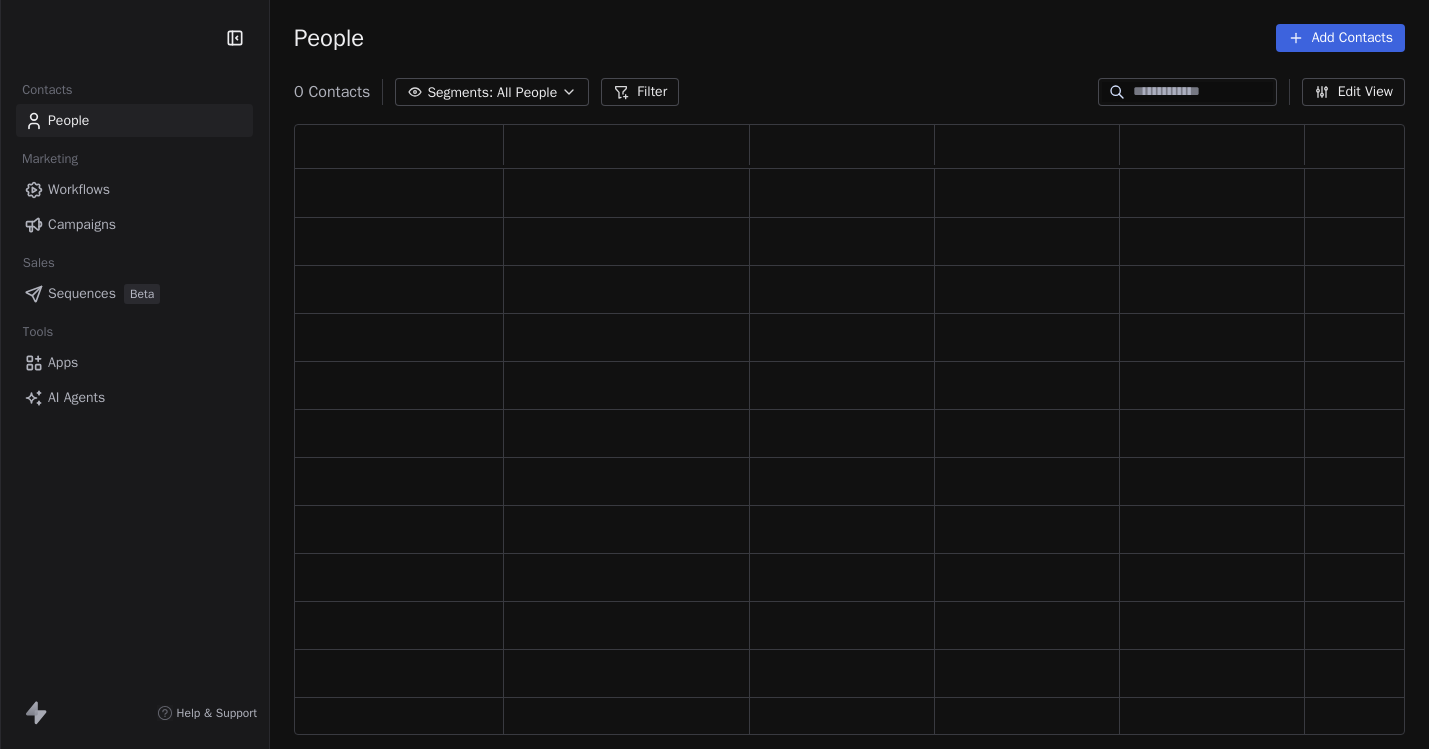 scroll, scrollTop: 0, scrollLeft: 0, axis: both 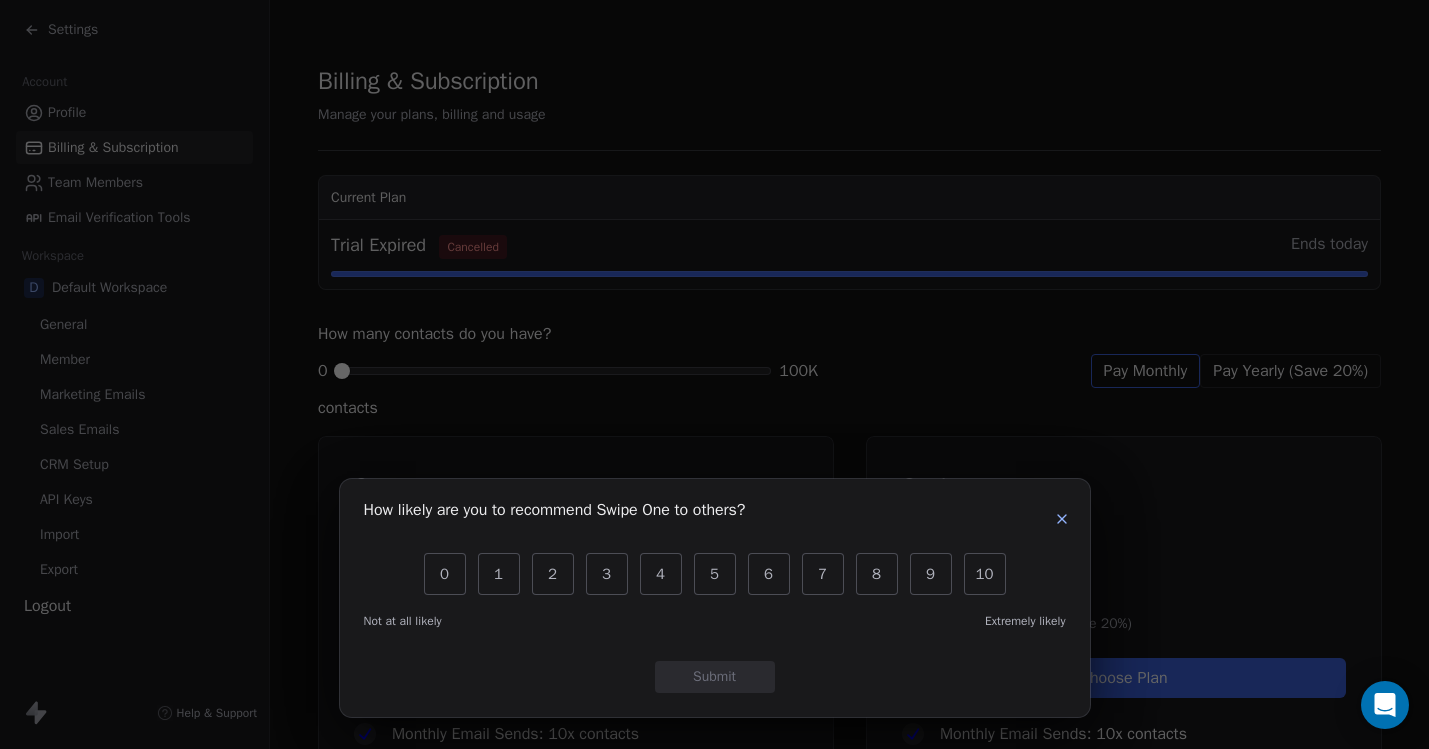 click 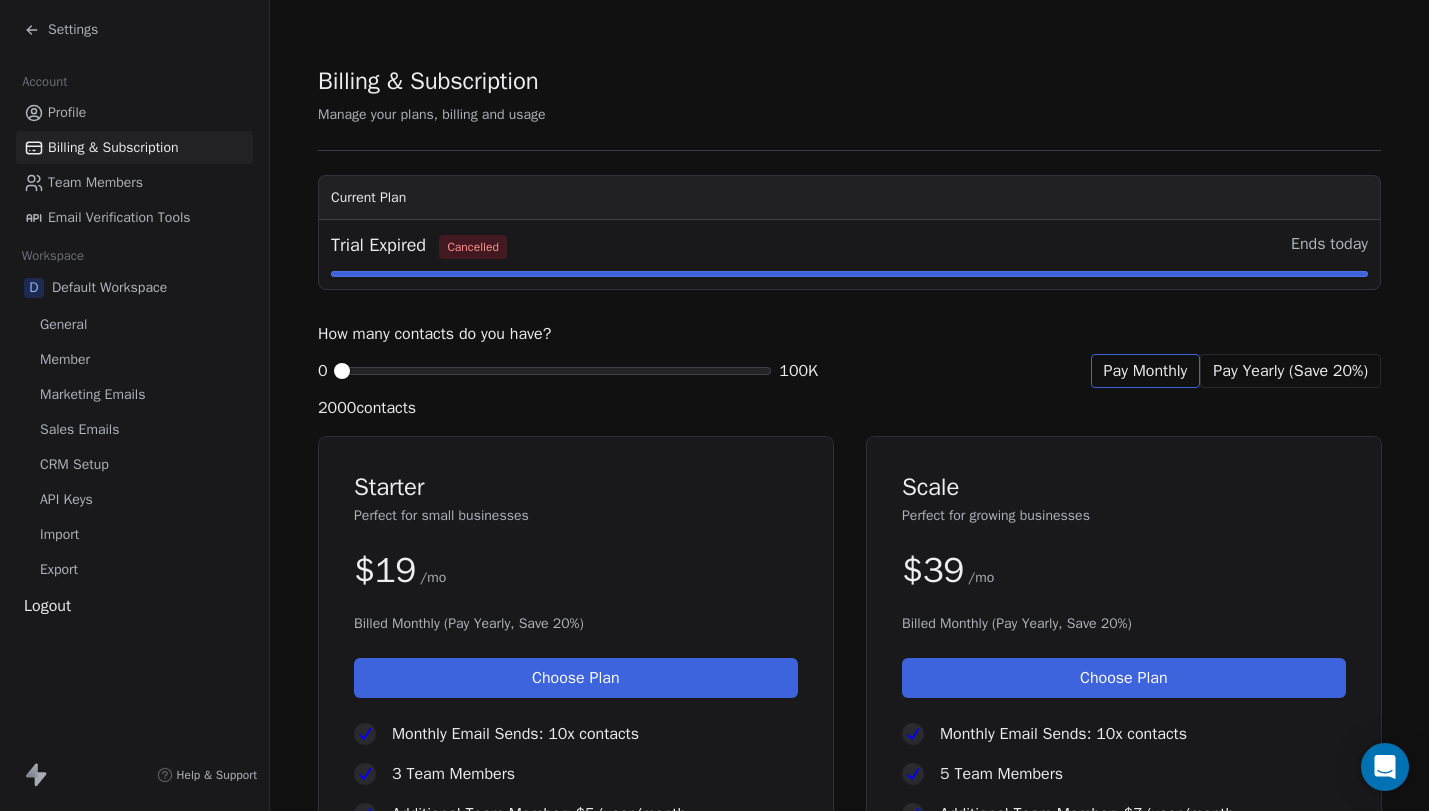 click at bounding box center (342, 371) 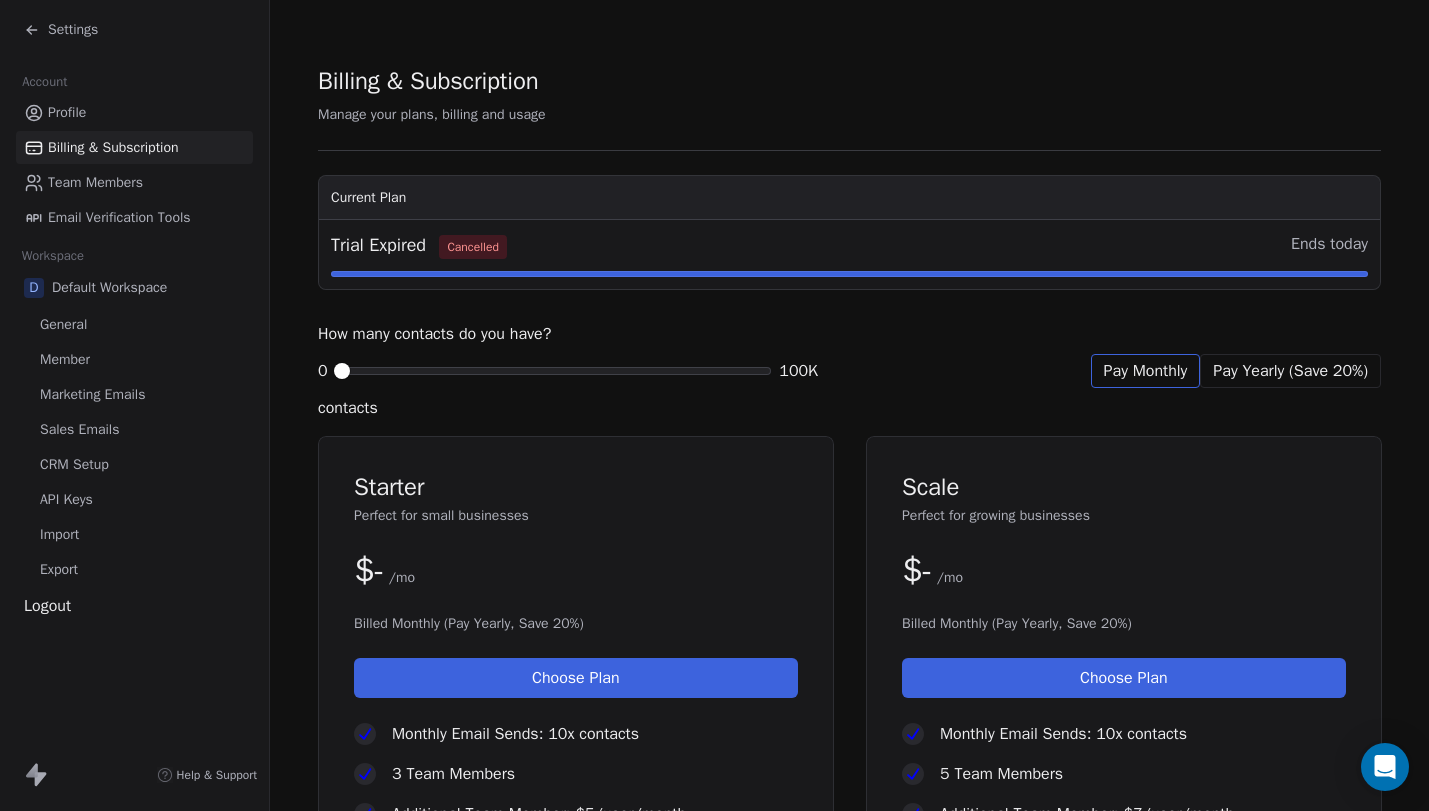 click on "Profile" at bounding box center [134, 112] 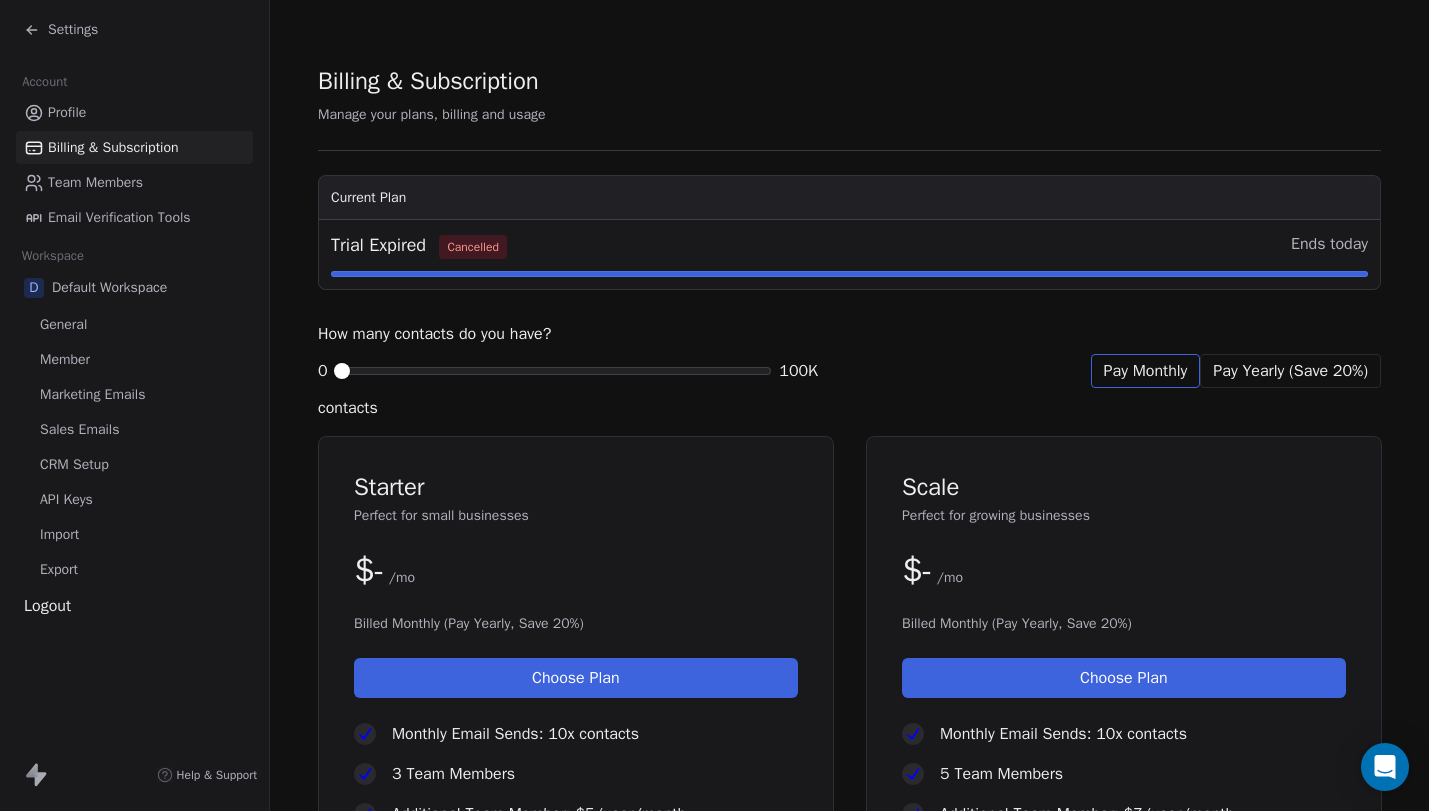 click on "Profile" at bounding box center [134, 112] 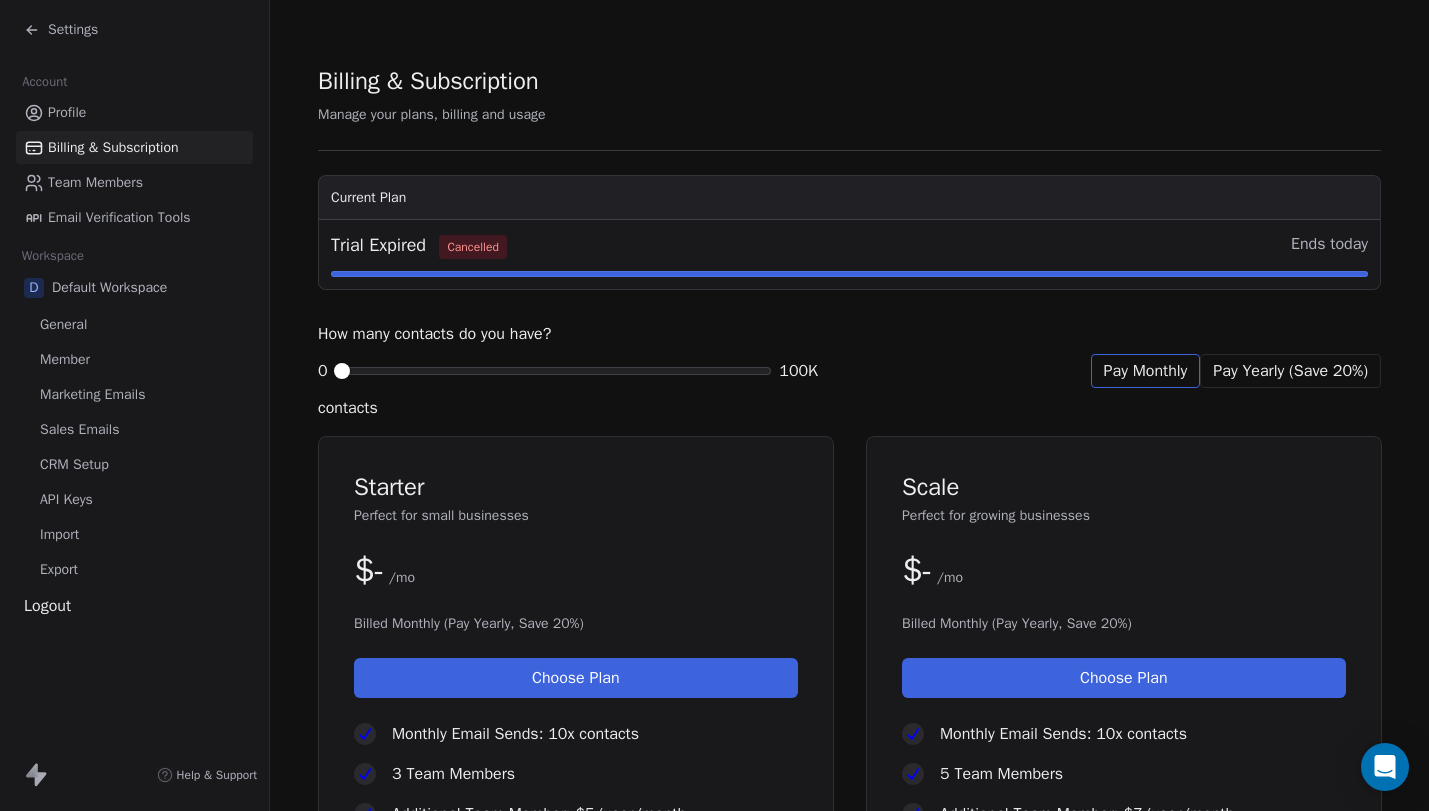 click on "Email Verification Tools" at bounding box center (134, 217) 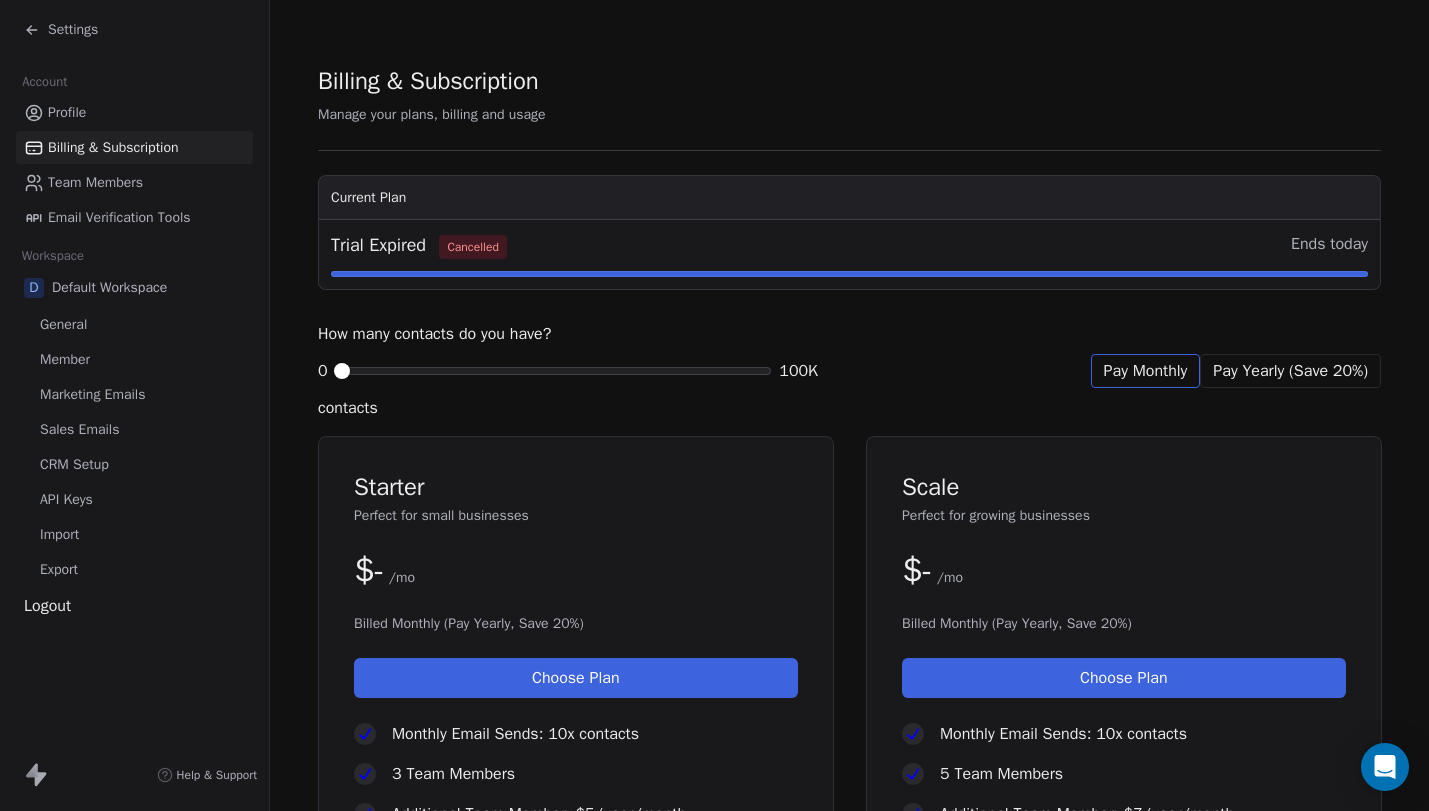click on "Billing & Subscription" at bounding box center (134, 147) 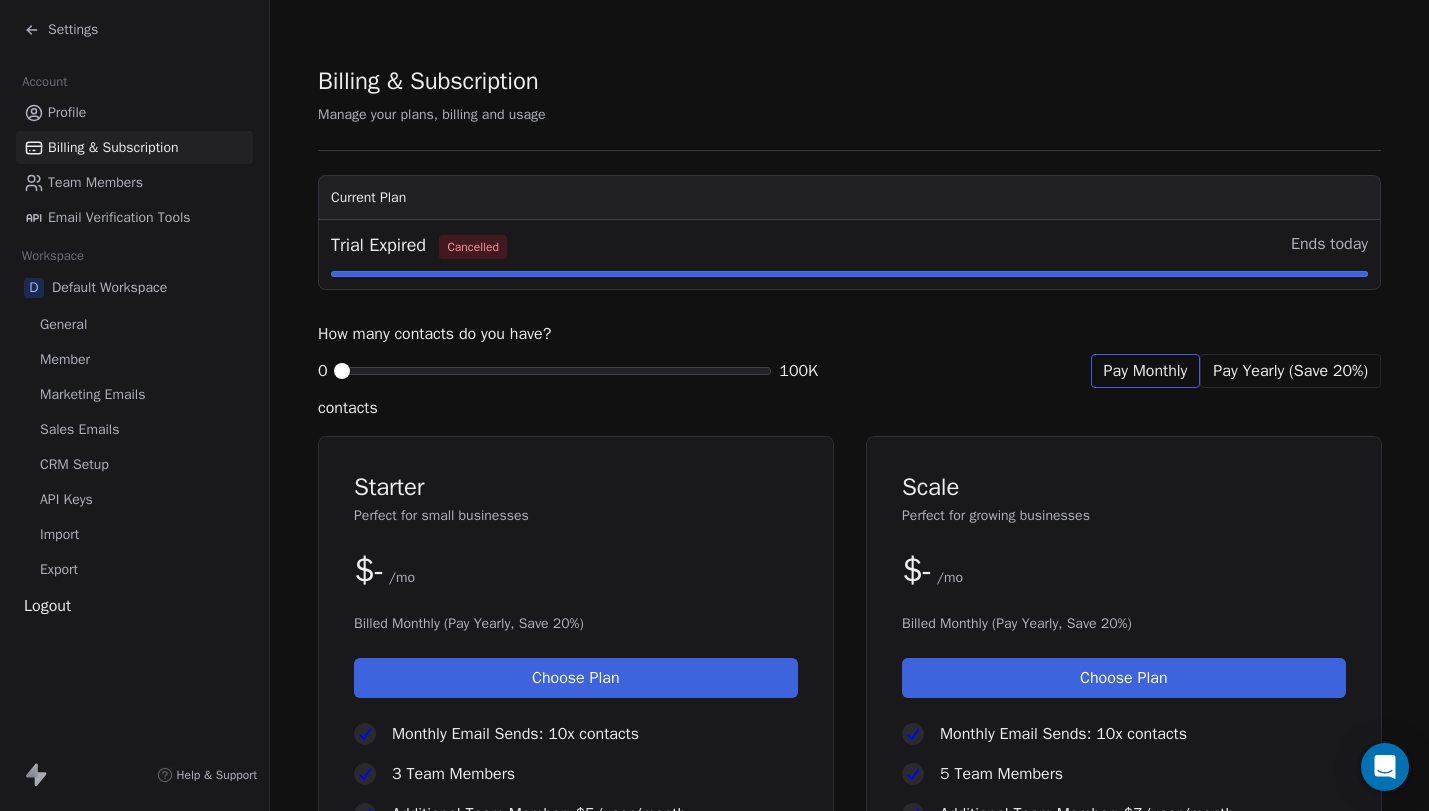 click on "Cancelled" at bounding box center [473, 247] 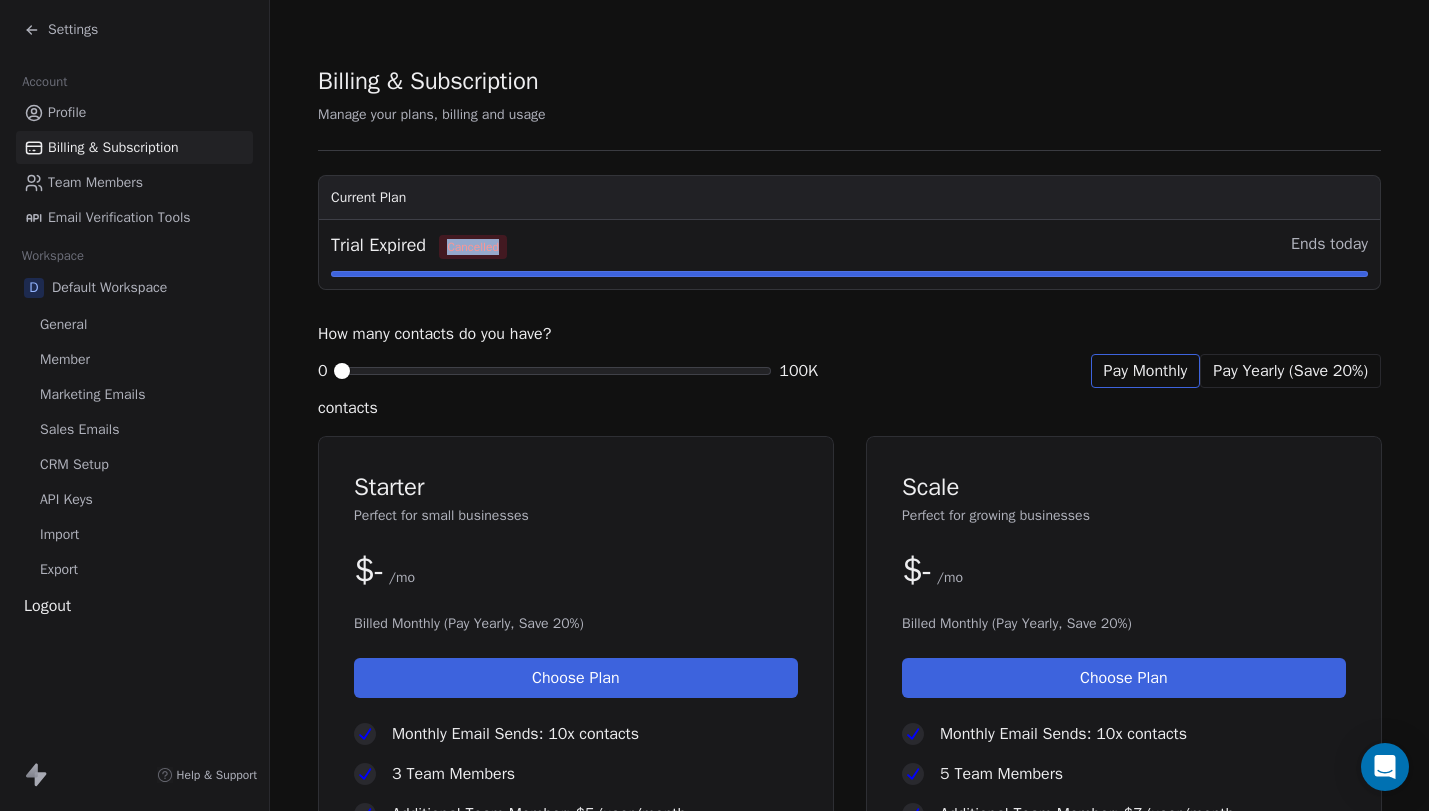 click on "Cancelled" at bounding box center [473, 247] 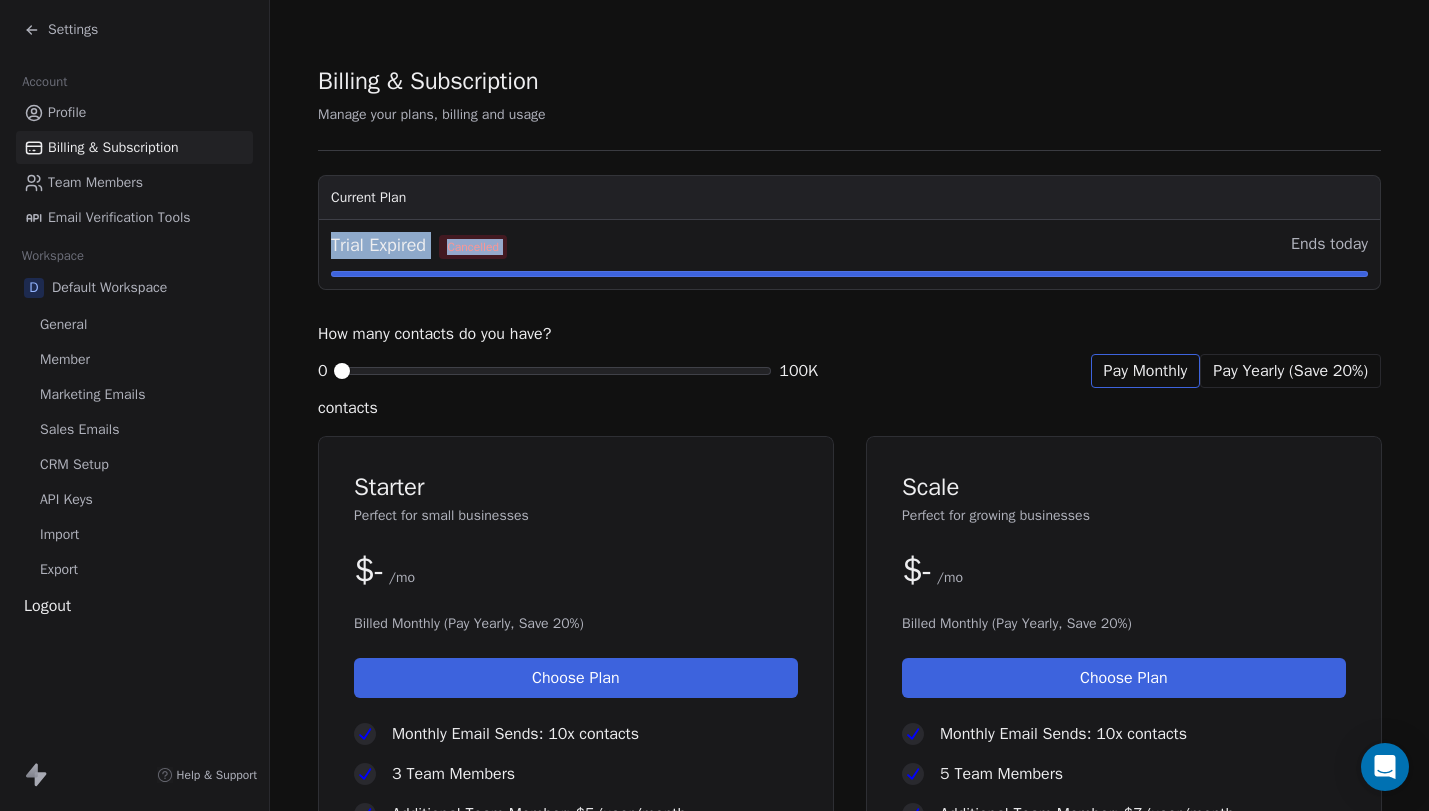 click on "Cancelled" at bounding box center [473, 247] 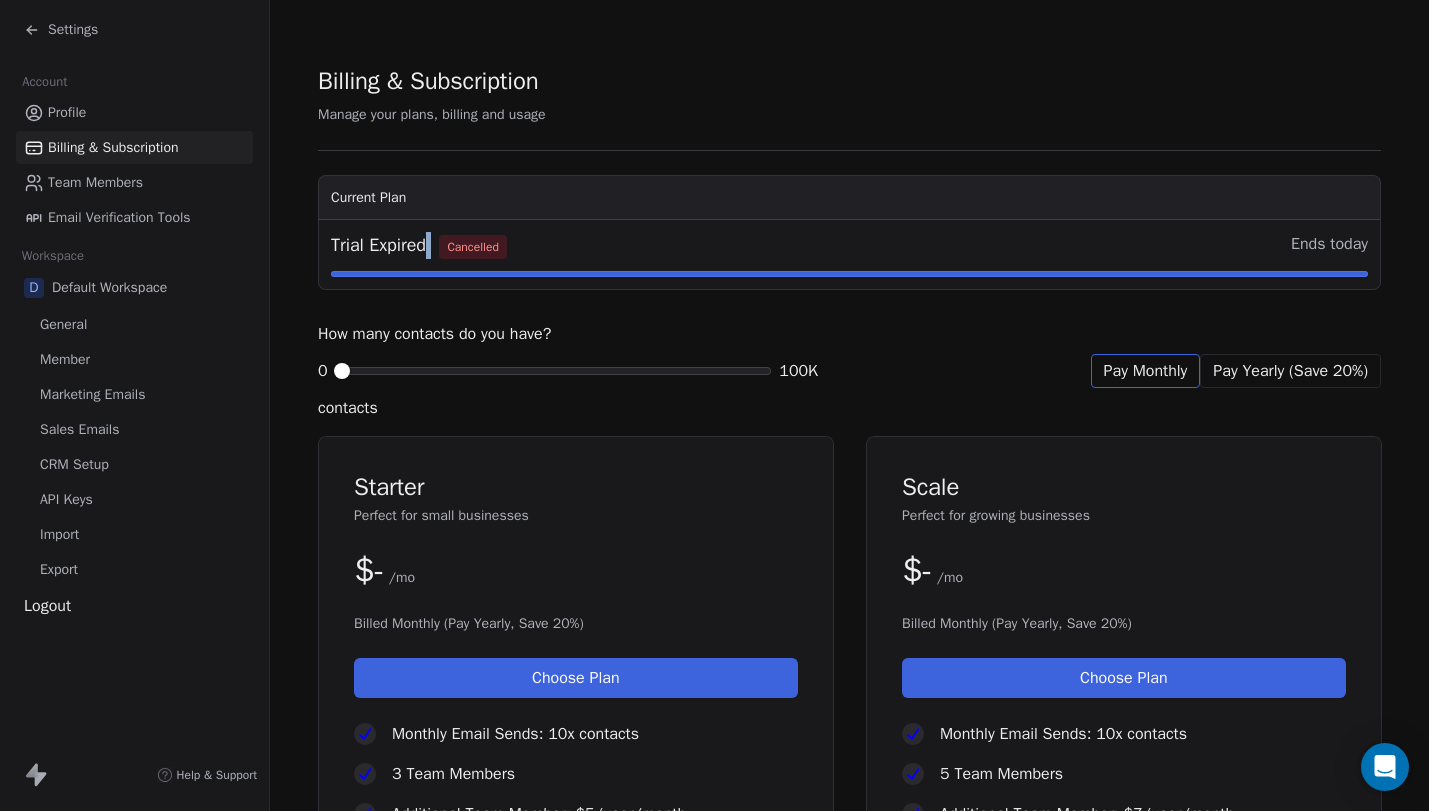 click on "Trial Expired      Cancelled" at bounding box center [419, 245] 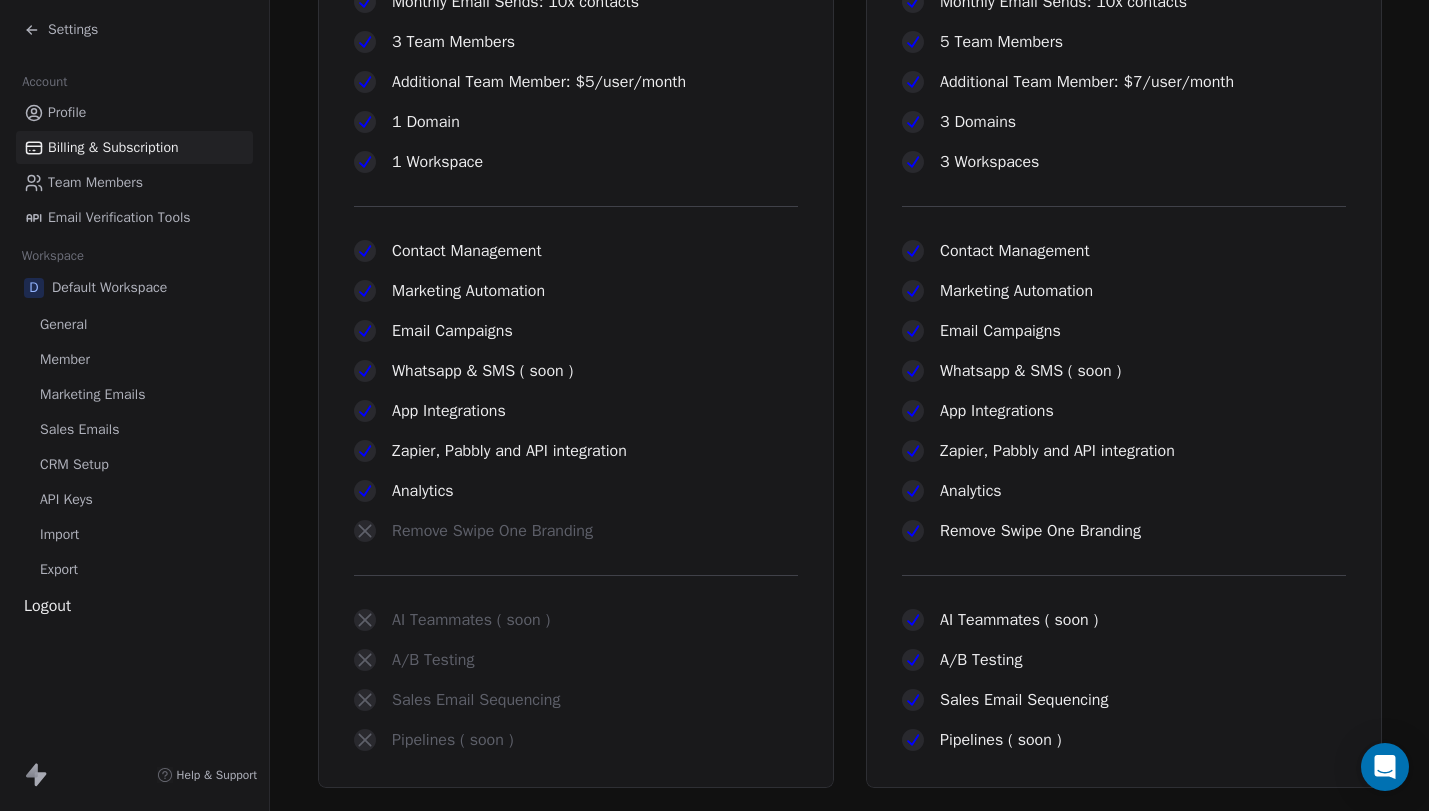 scroll, scrollTop: 739, scrollLeft: 0, axis: vertical 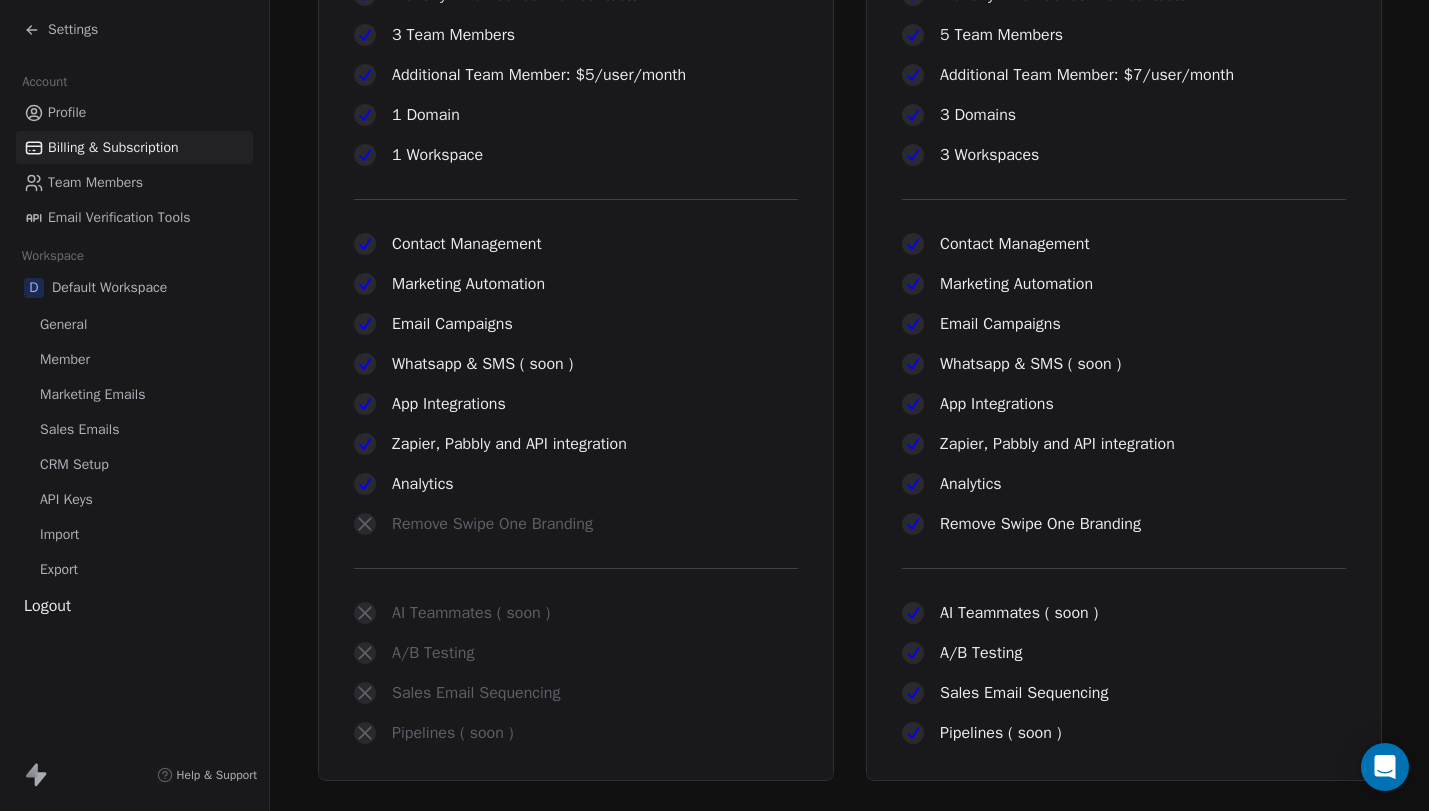 click on "Scale Perfect for growing businesses $ - /mo Billed Monthly (Pay Yearly, Save 20%) Choose Plan   Monthly Email Sends: 10x contacts   5 Team Members   Additional Team Member: $7/user/month   3 Domains   3 Workspaces   Contact Management   Marketing Automation   Email Campaigns   Whatsapp & SMS ( soon )   App Integrations   Zapier, Pabbly and API integration   Analytics   Remove Swipe One Branding   AI Teammates ( soon )   A/B Testing   Sales Email Sequencing   Pipelines ( soon )" at bounding box center [1124, 239] 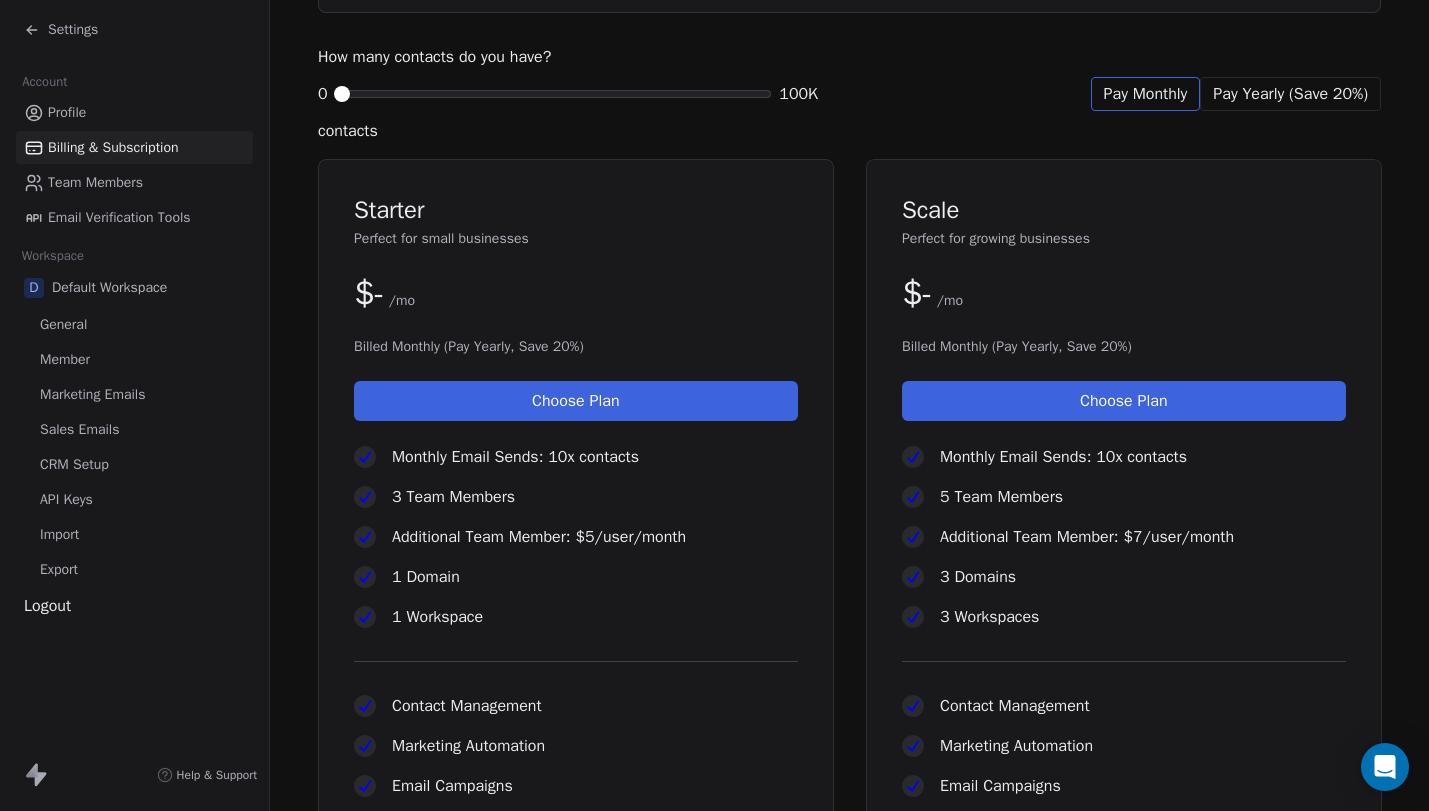 scroll, scrollTop: 237, scrollLeft: 0, axis: vertical 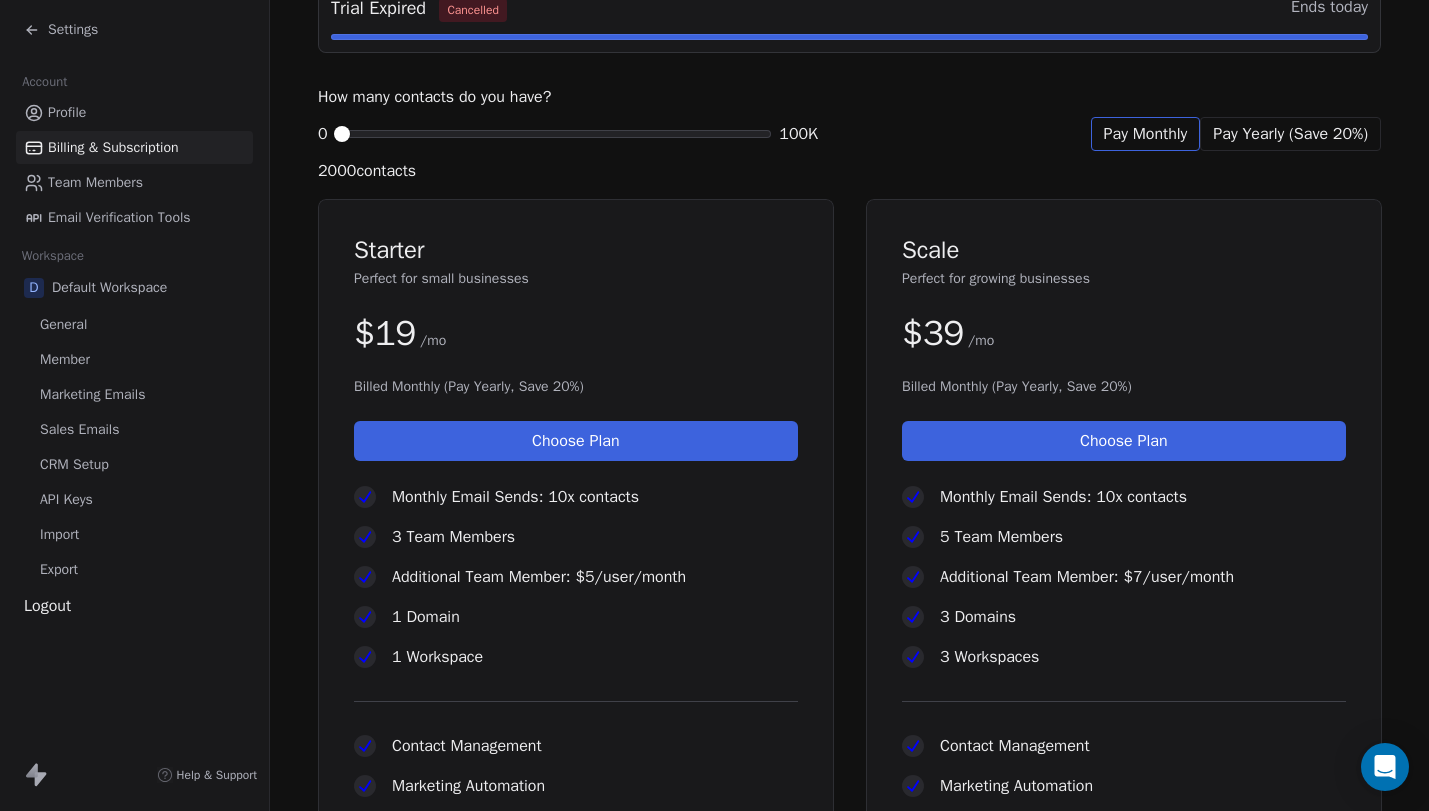 click at bounding box center [342, 134] 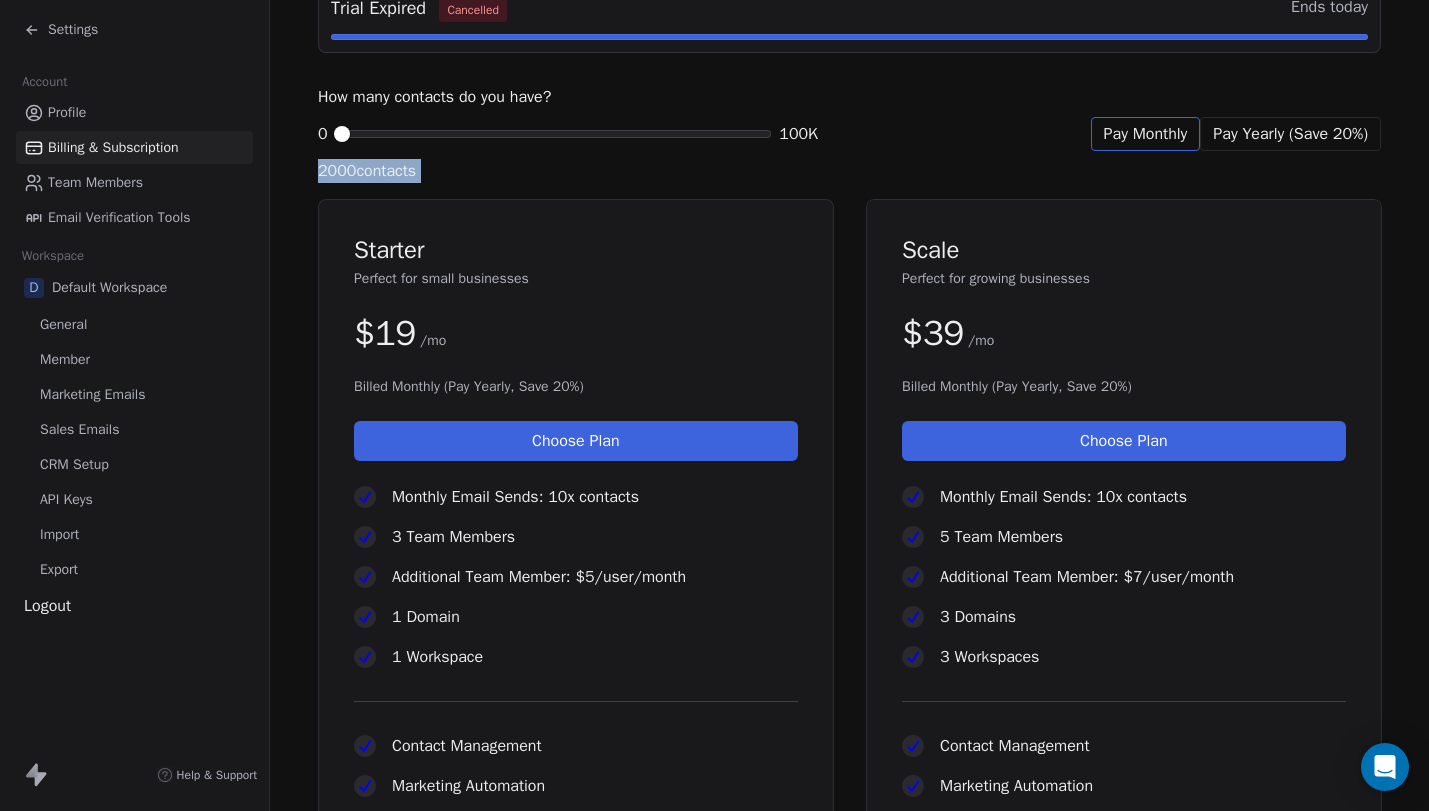 click on "2000  contacts" at bounding box center (367, 171) 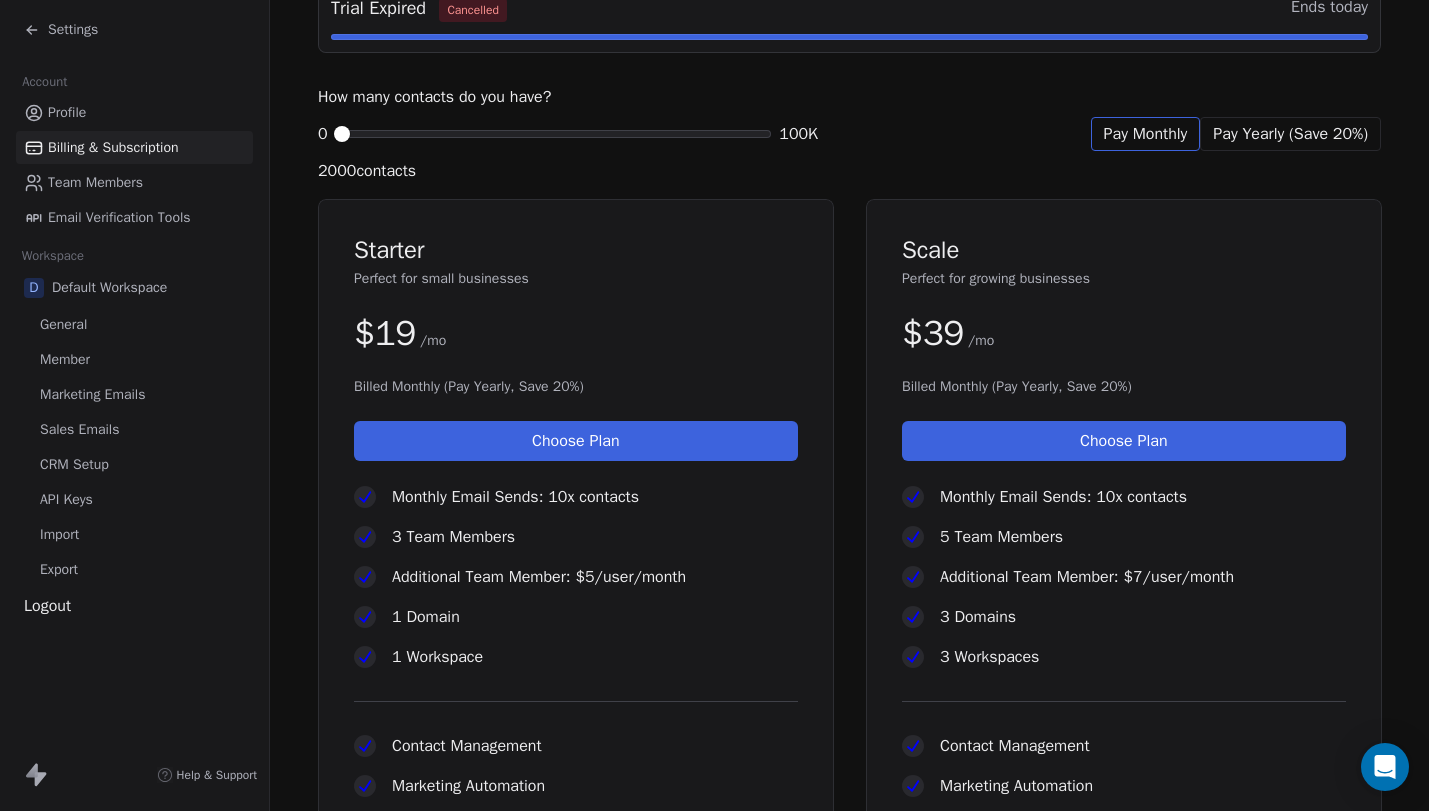 click on "2000  contacts" at bounding box center (367, 171) 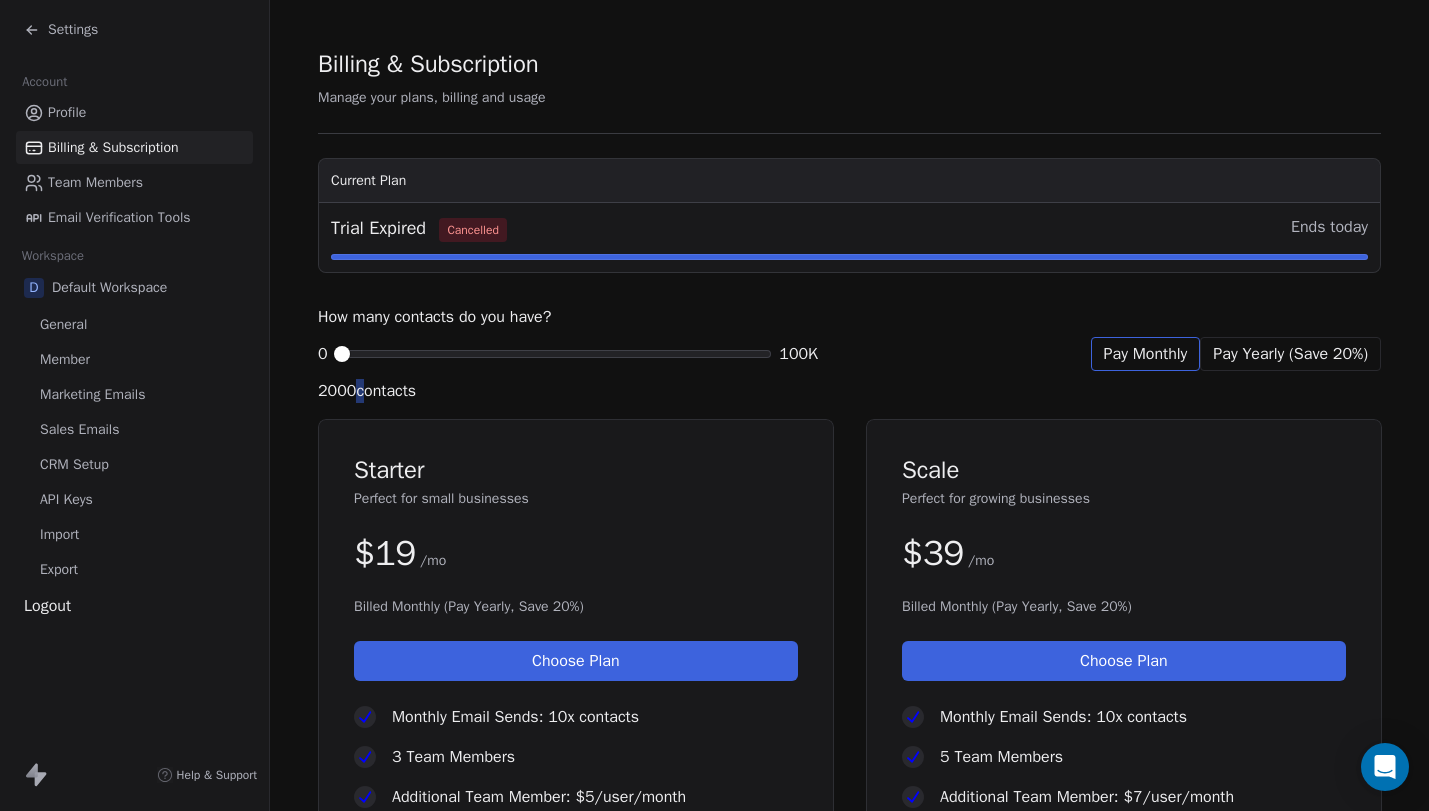 scroll, scrollTop: 0, scrollLeft: 0, axis: both 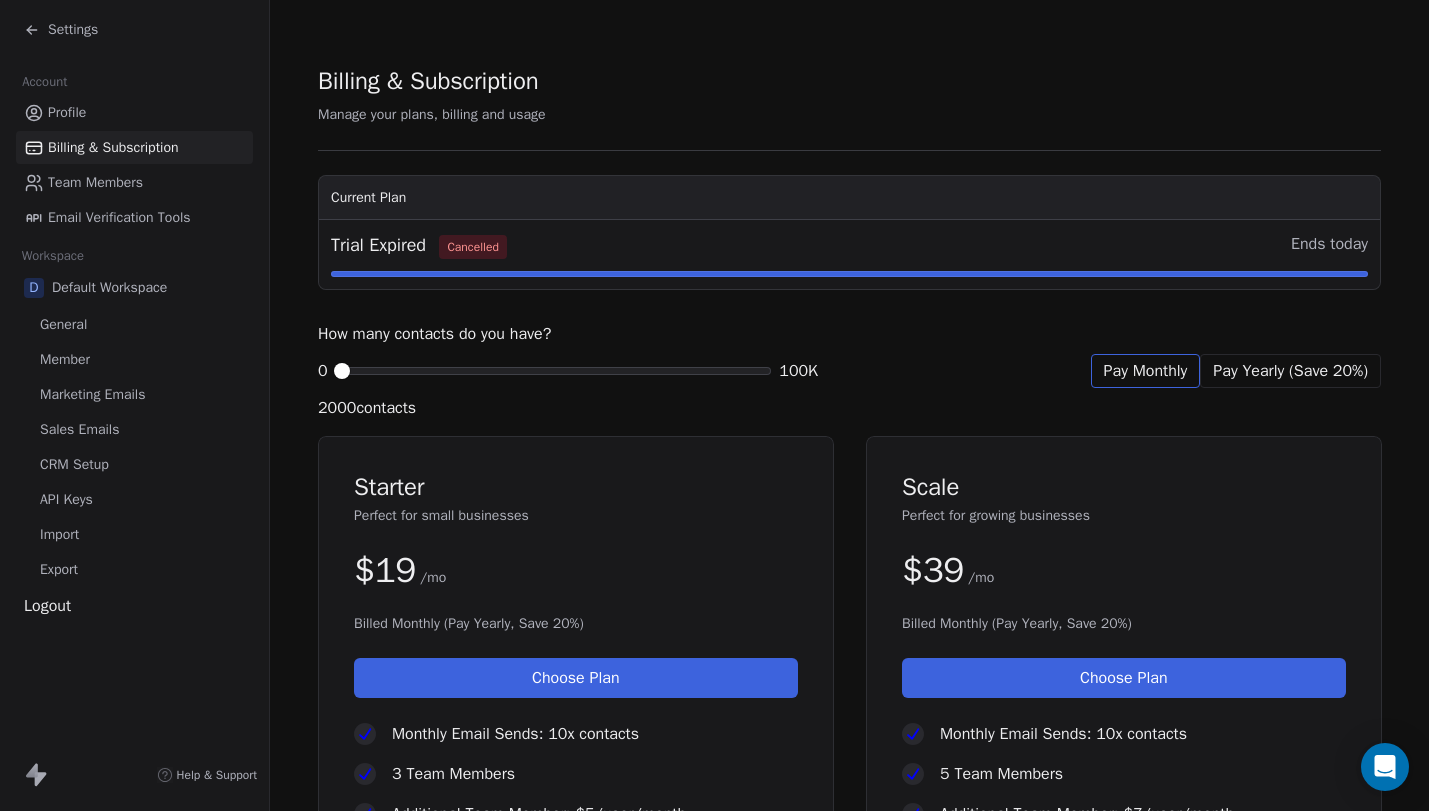 click on "Billing & Subscription" at bounding box center [428, 81] 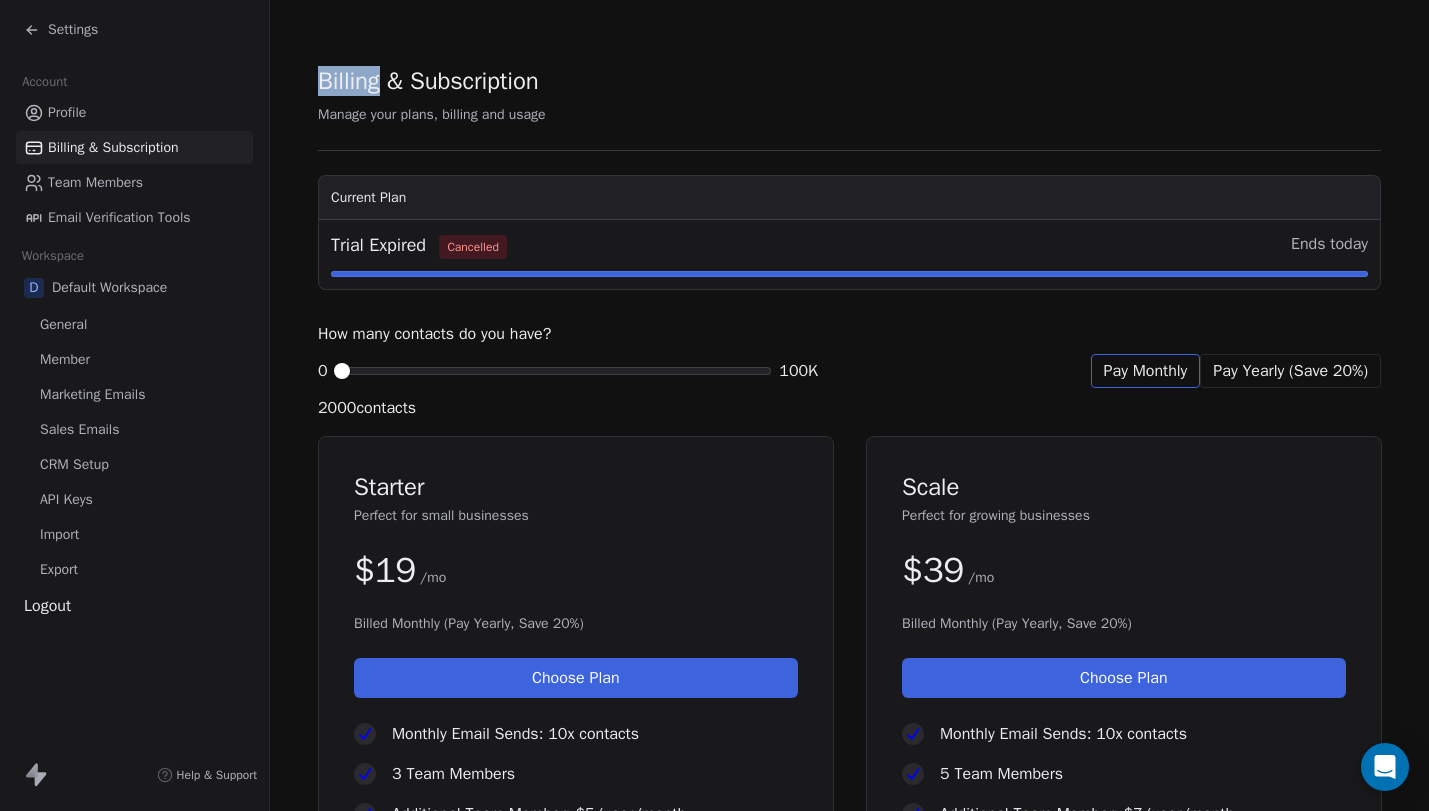 click on "Billing & Subscription" at bounding box center [428, 81] 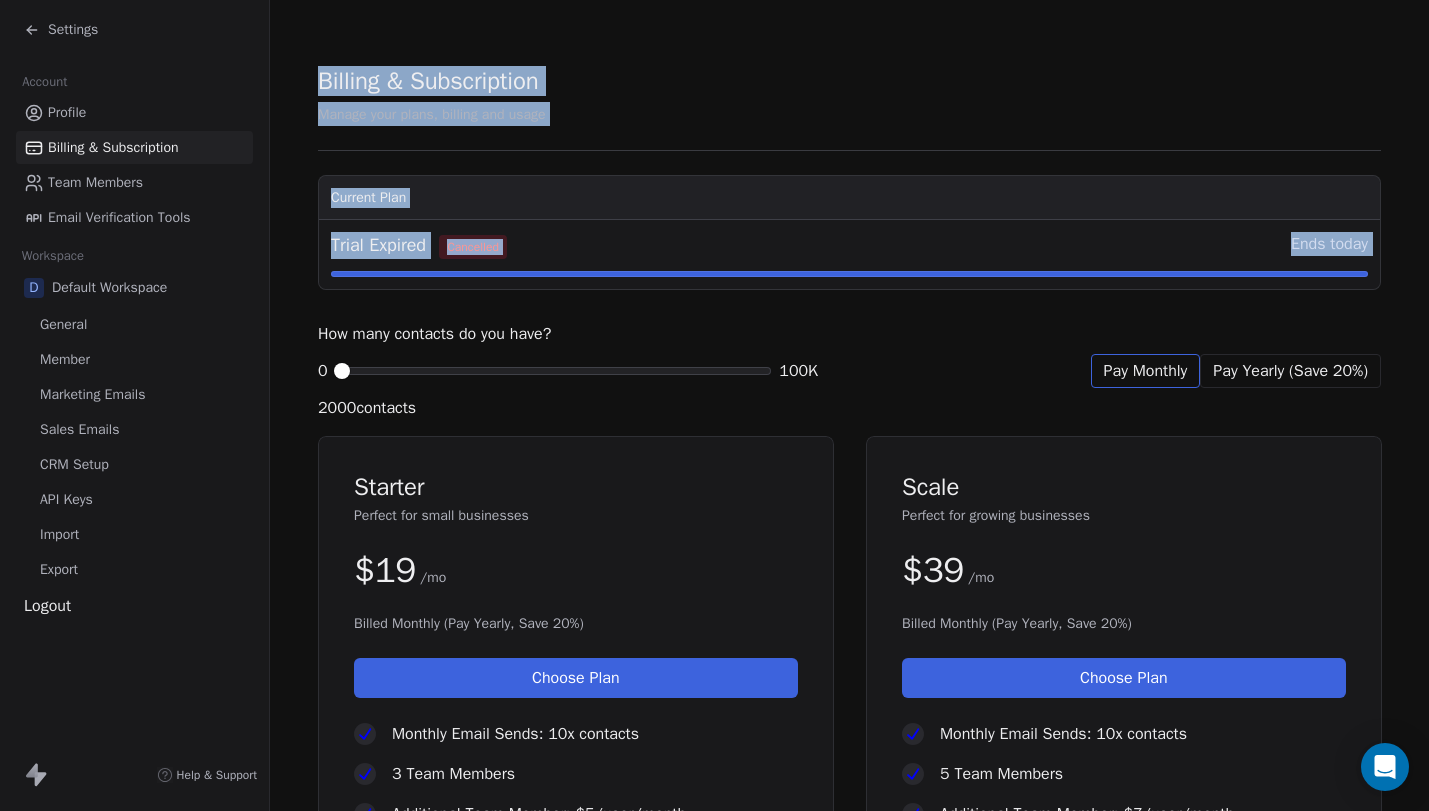 drag, startPoint x: 338, startPoint y: 74, endPoint x: 324, endPoint y: 272, distance: 198.49434 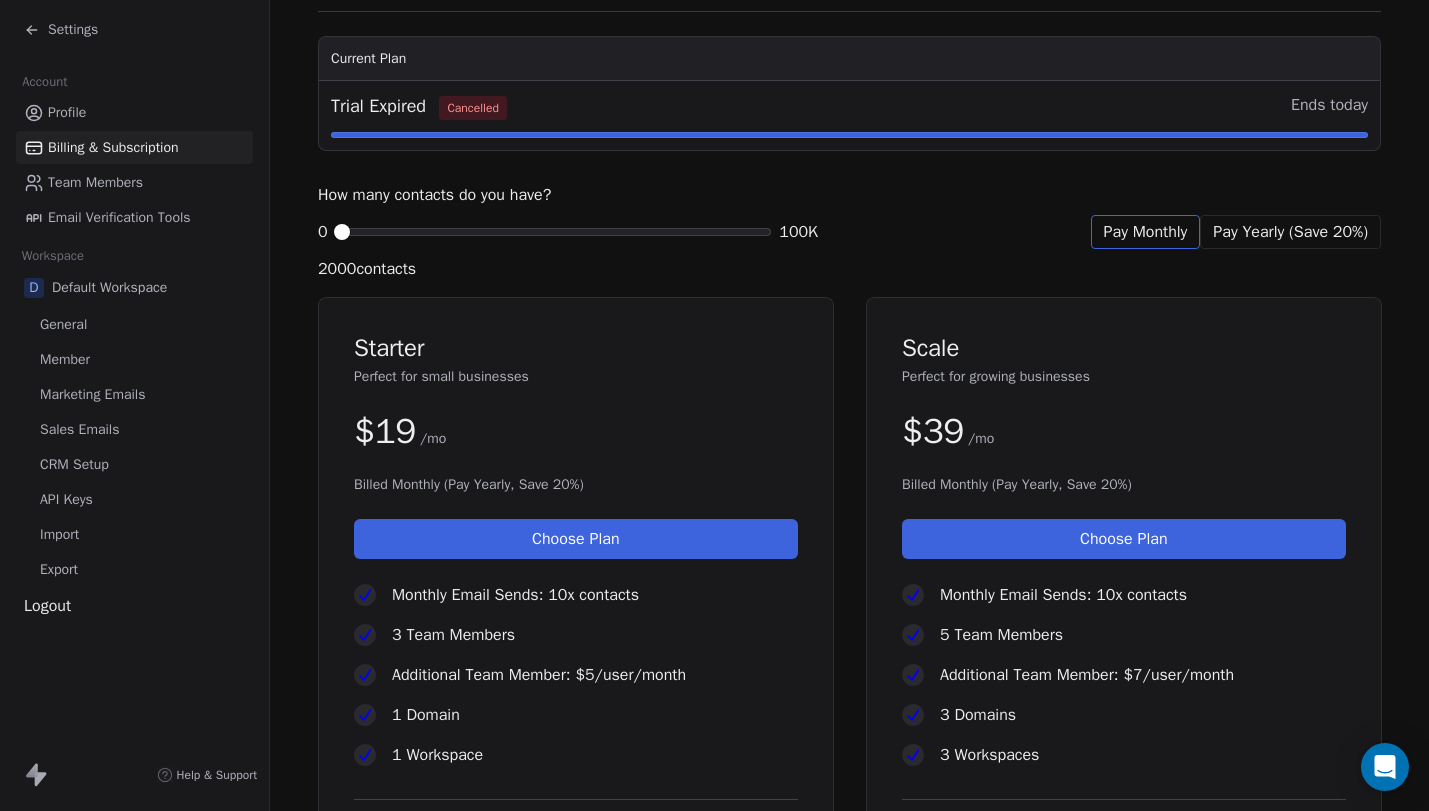 scroll, scrollTop: 90, scrollLeft: 0, axis: vertical 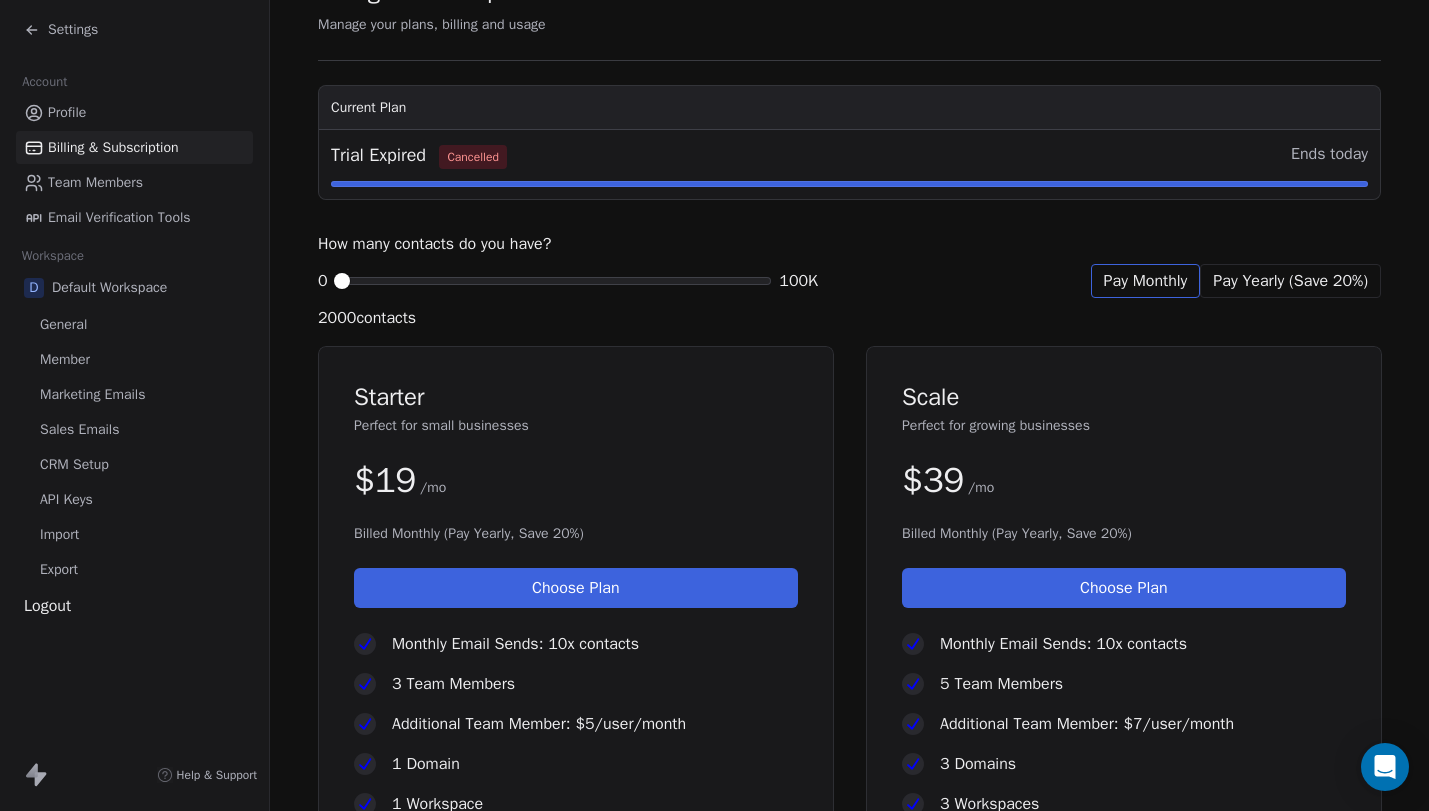 click on "How many contacts do you have?" at bounding box center (434, 244) 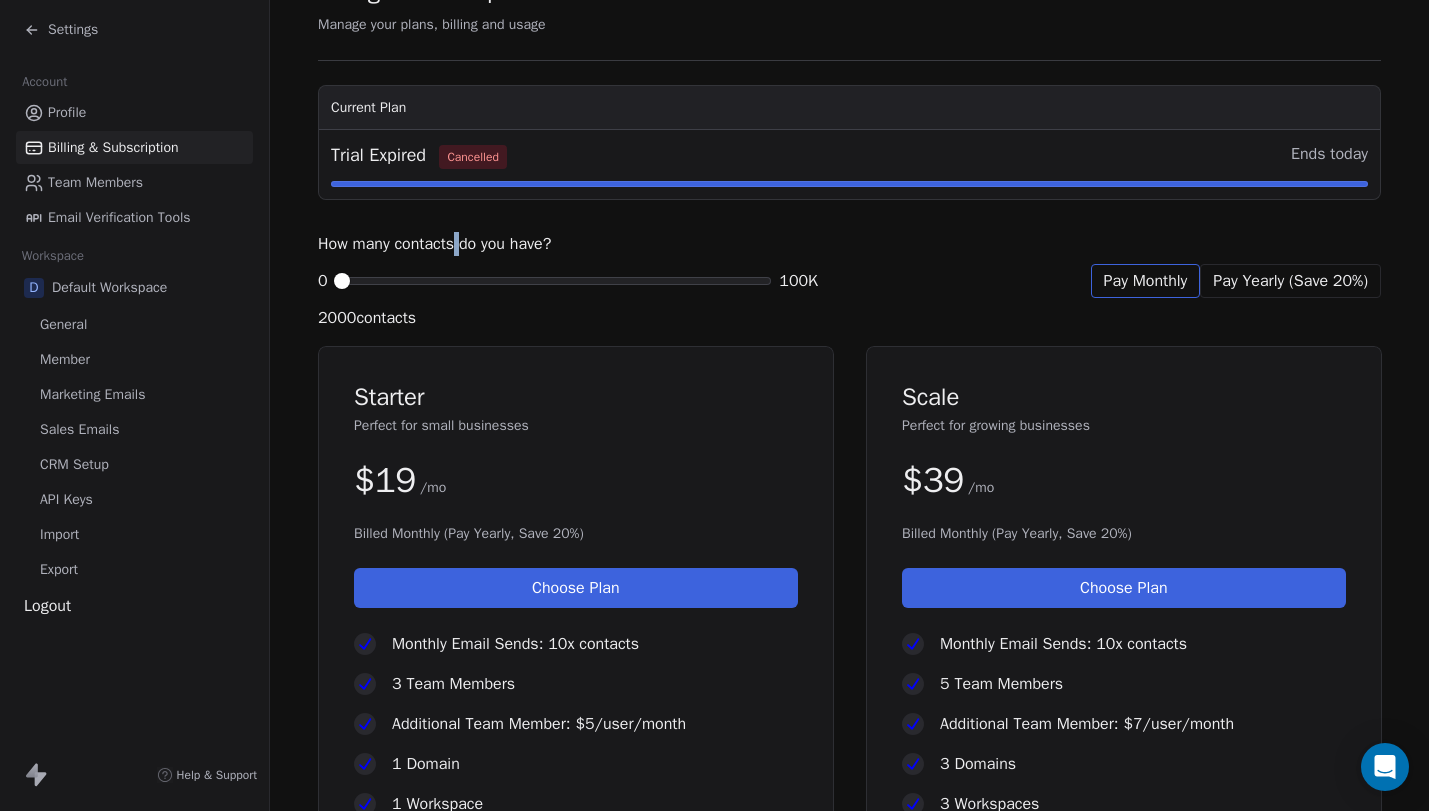 click on "How many contacts do you have?" at bounding box center [434, 244] 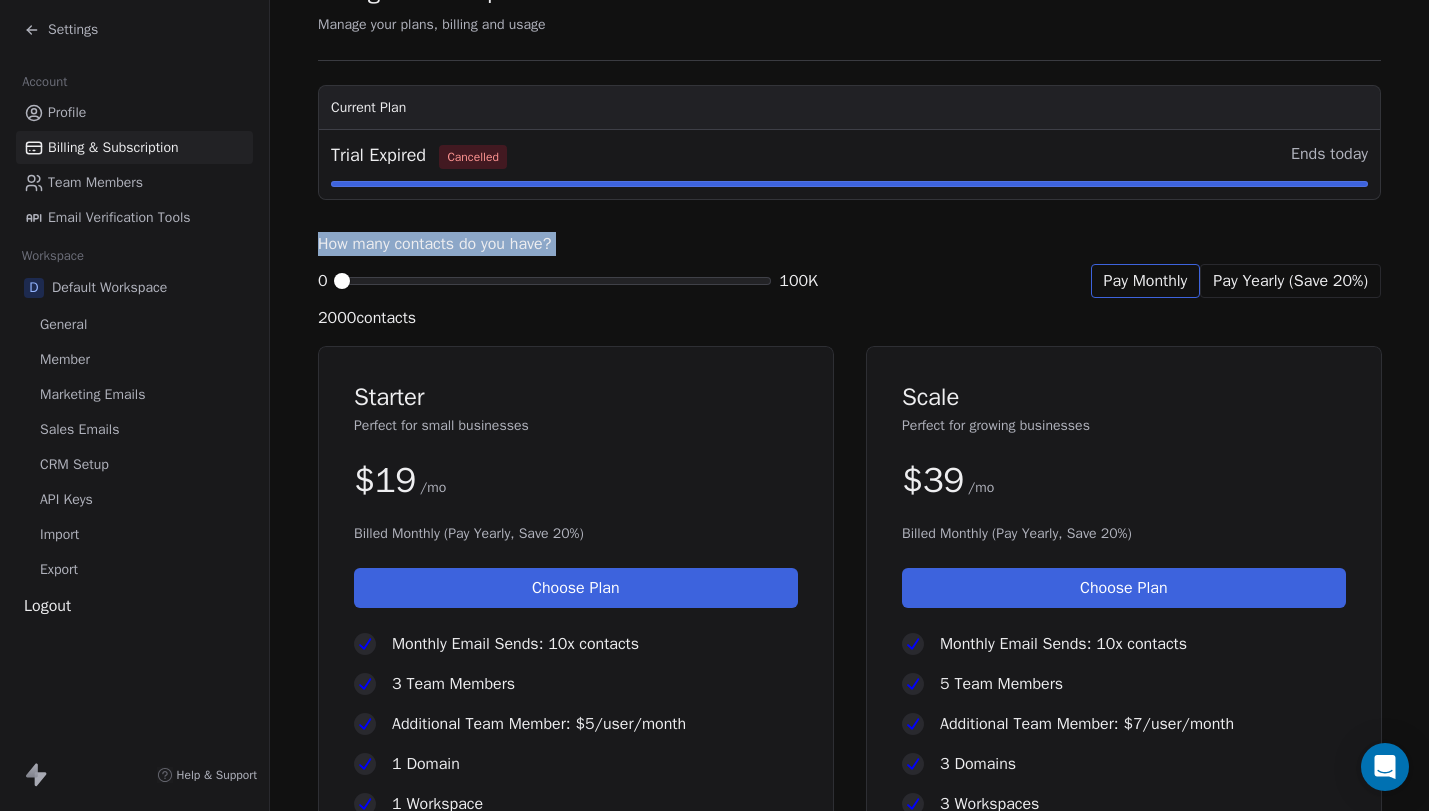 click on "How many contacts do you have?" at bounding box center [434, 244] 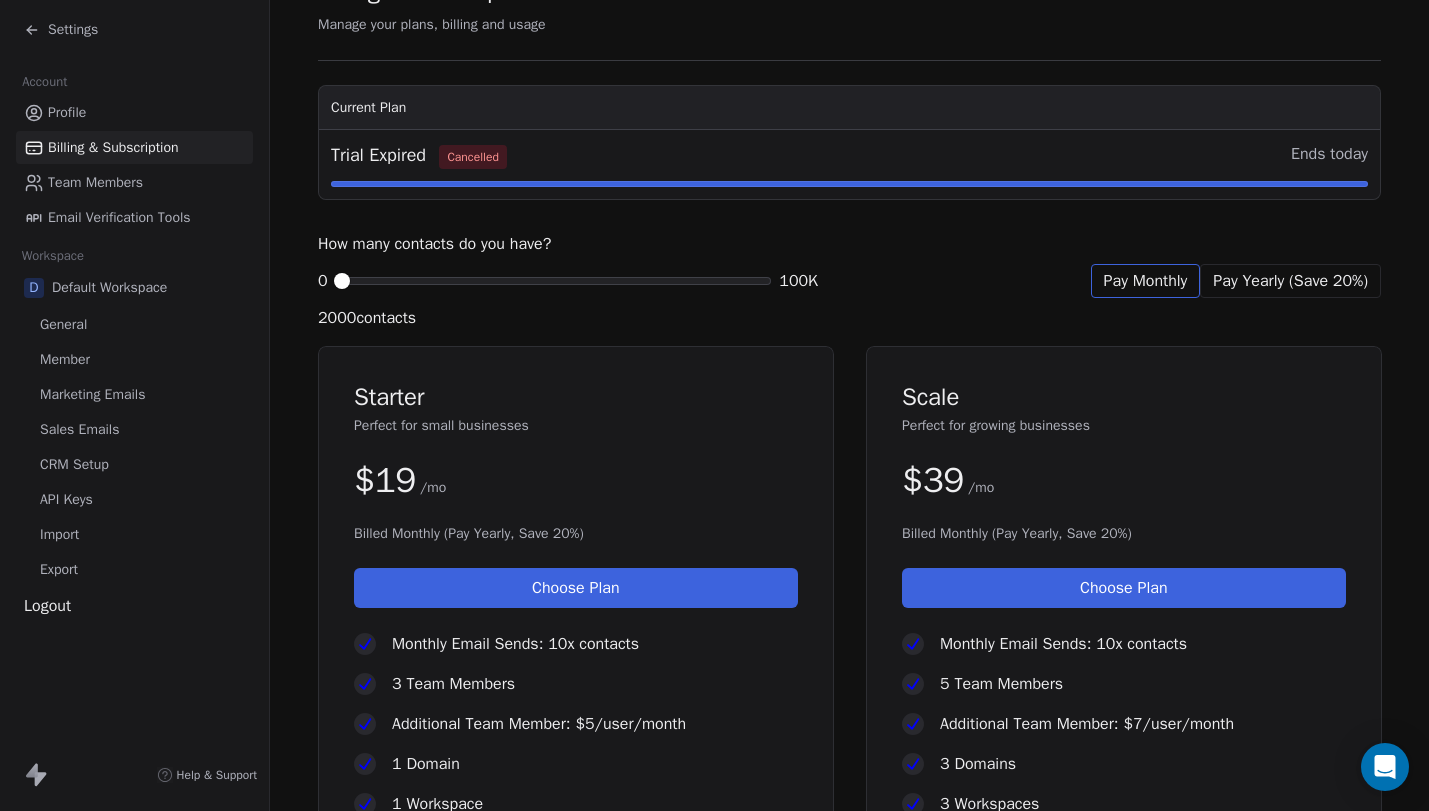 click on "How many contacts do you have?" at bounding box center [434, 244] 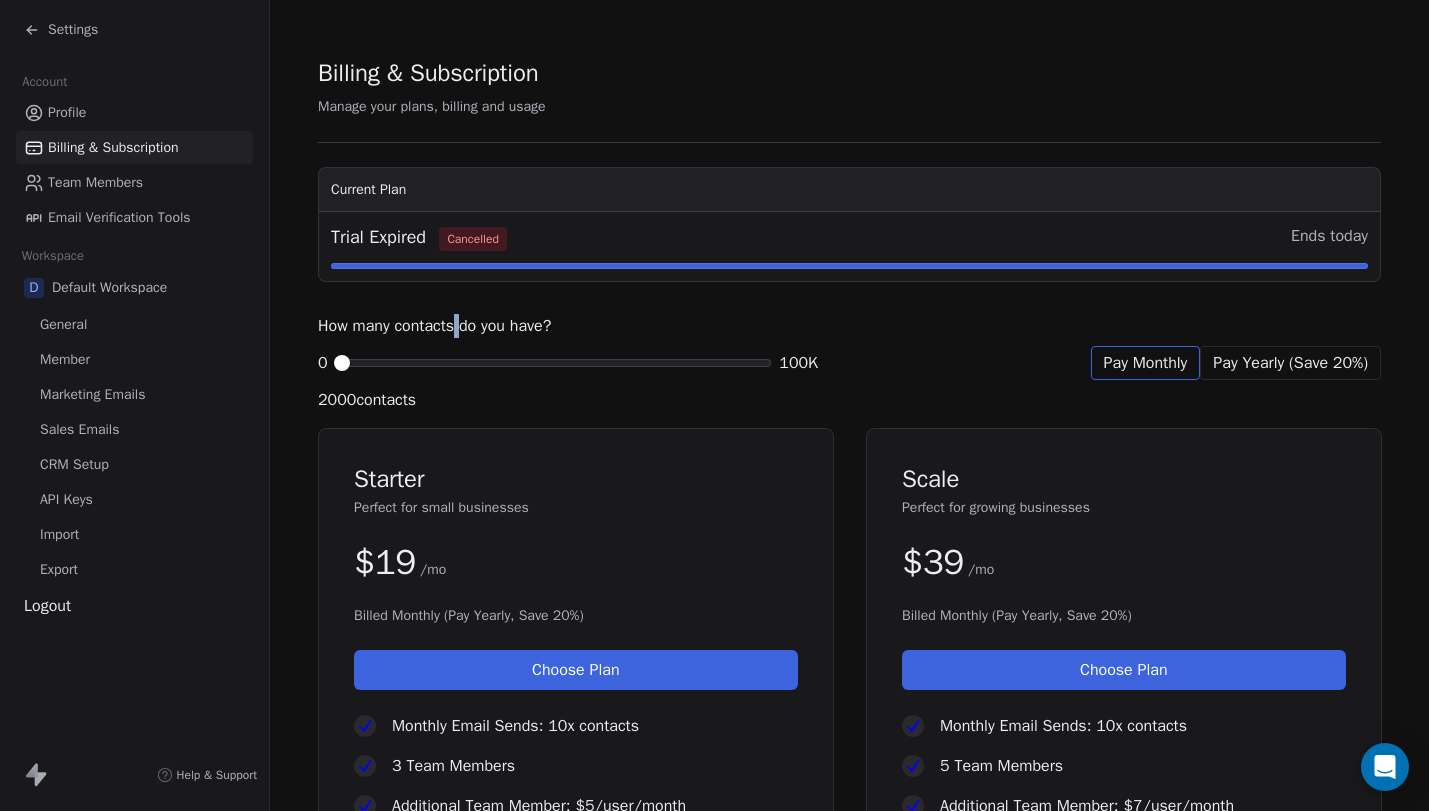 scroll, scrollTop: 0, scrollLeft: 0, axis: both 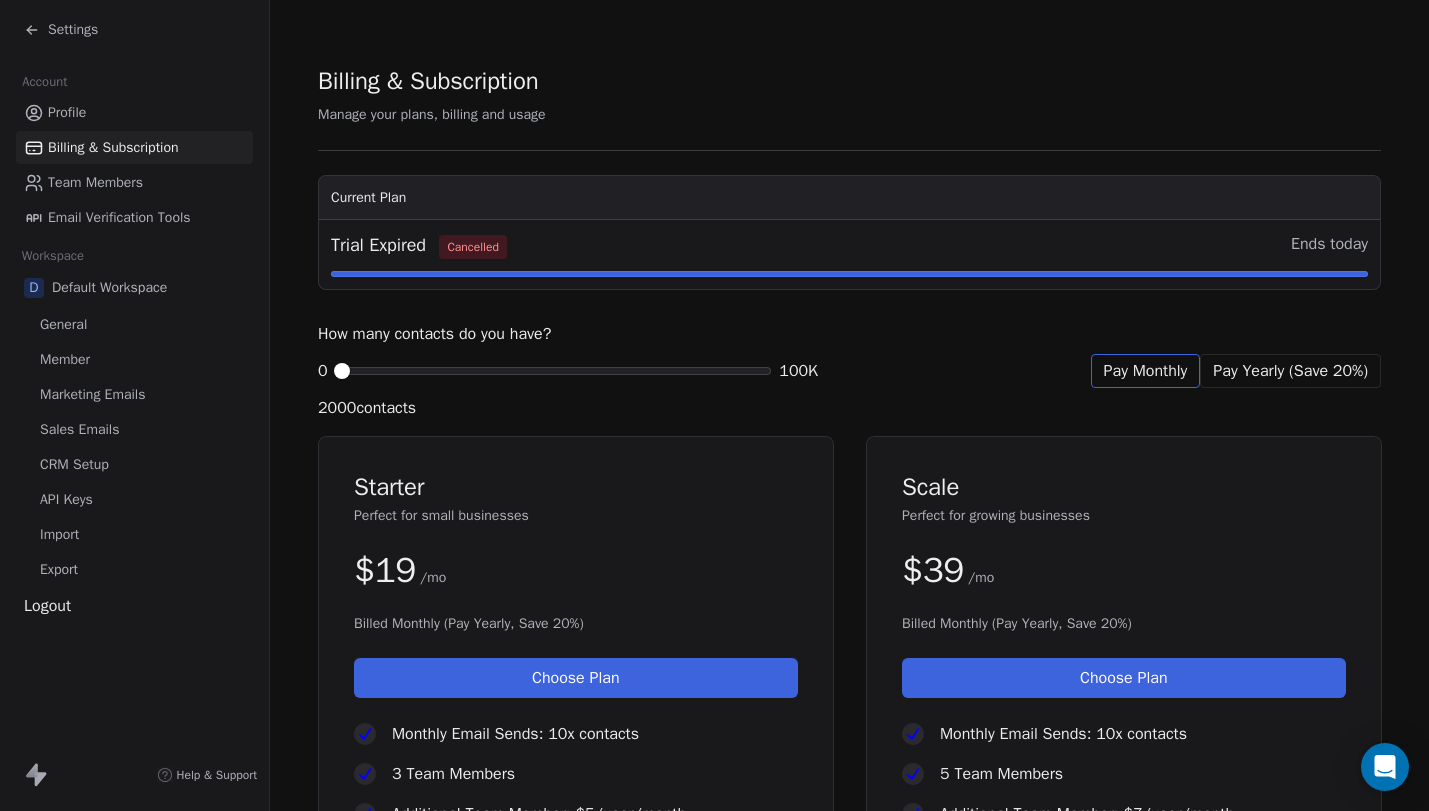 click on "Billing & Subscription Manage your plans, billing and usage Current Plan Trial Expired      Cancelled Ends today How many contacts do you have? 0 100K Pay Monthly Pay Yearly (Save 20%) 2000  contacts Starter Perfect for small businesses $ 19 /mo Billed Monthly (Pay Yearly, Save 20%) Choose Plan   Monthly Email Sends: 10x contacts   3 Team Members   Additional Team Member: $5/user/month   1 Domain   1 Workspace   Contact Management   Marketing Automation   Email Campaigns   Whatsapp & SMS ( soon )   App Integrations   Zapier, Pabbly and API integration   Analytics   Remove Swipe One Branding   AI Teammates ( soon )   A/B Testing   Sales Email Sequencing   Pipelines ( soon ) Scale Perfect for growing businesses $ 39 /mo Billed Monthly (Pay Yearly, Save 20%) Choose Plan   Monthly Email Sends: 10x contacts   5 Team Members   Additional Team Member: $7/user/month   3 Domains   3 Workspaces   Contact Management   Marketing Automation   Email Campaigns   Whatsapp & SMS ( soon )   App Integrations     Analytics" at bounding box center (849, 792) 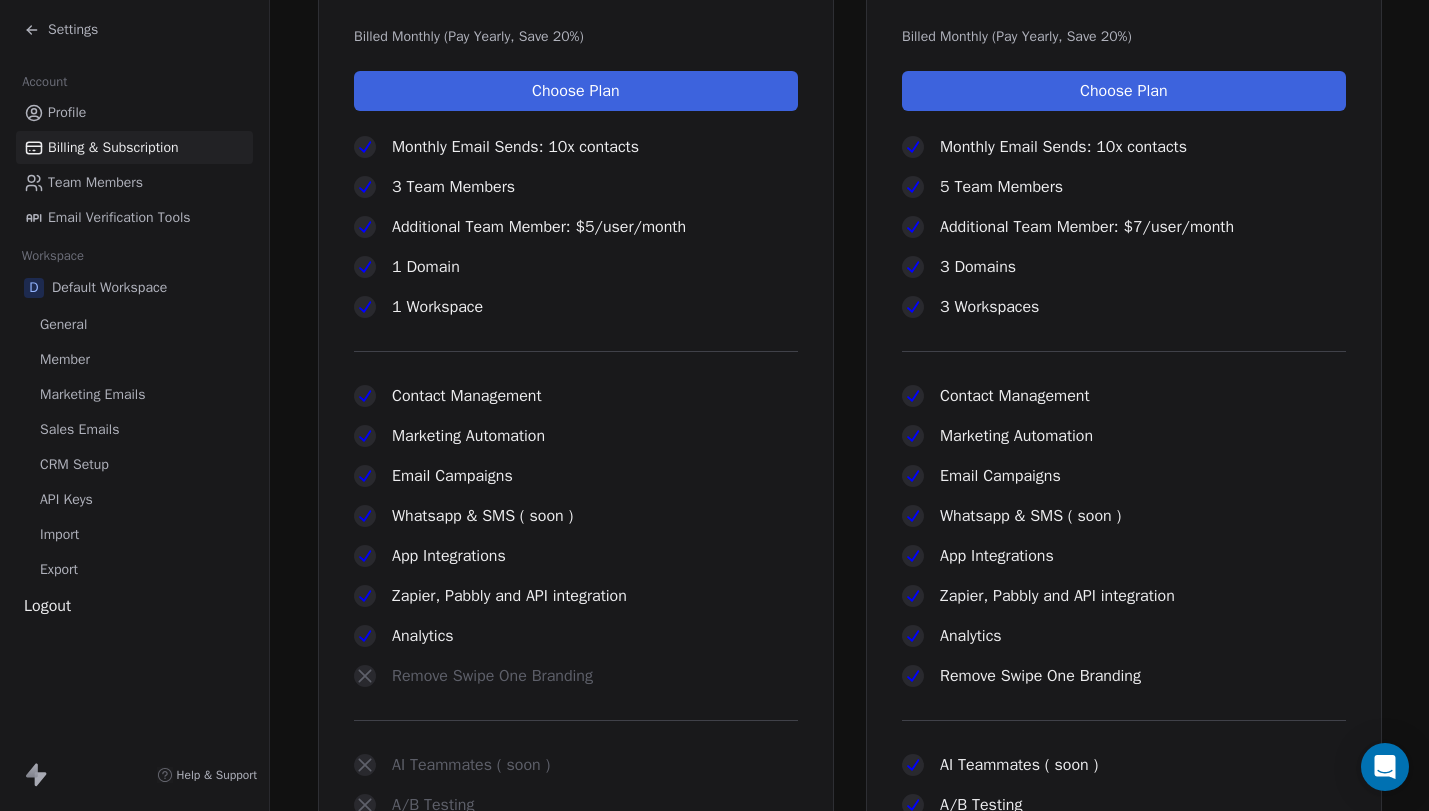 scroll, scrollTop: 496, scrollLeft: 0, axis: vertical 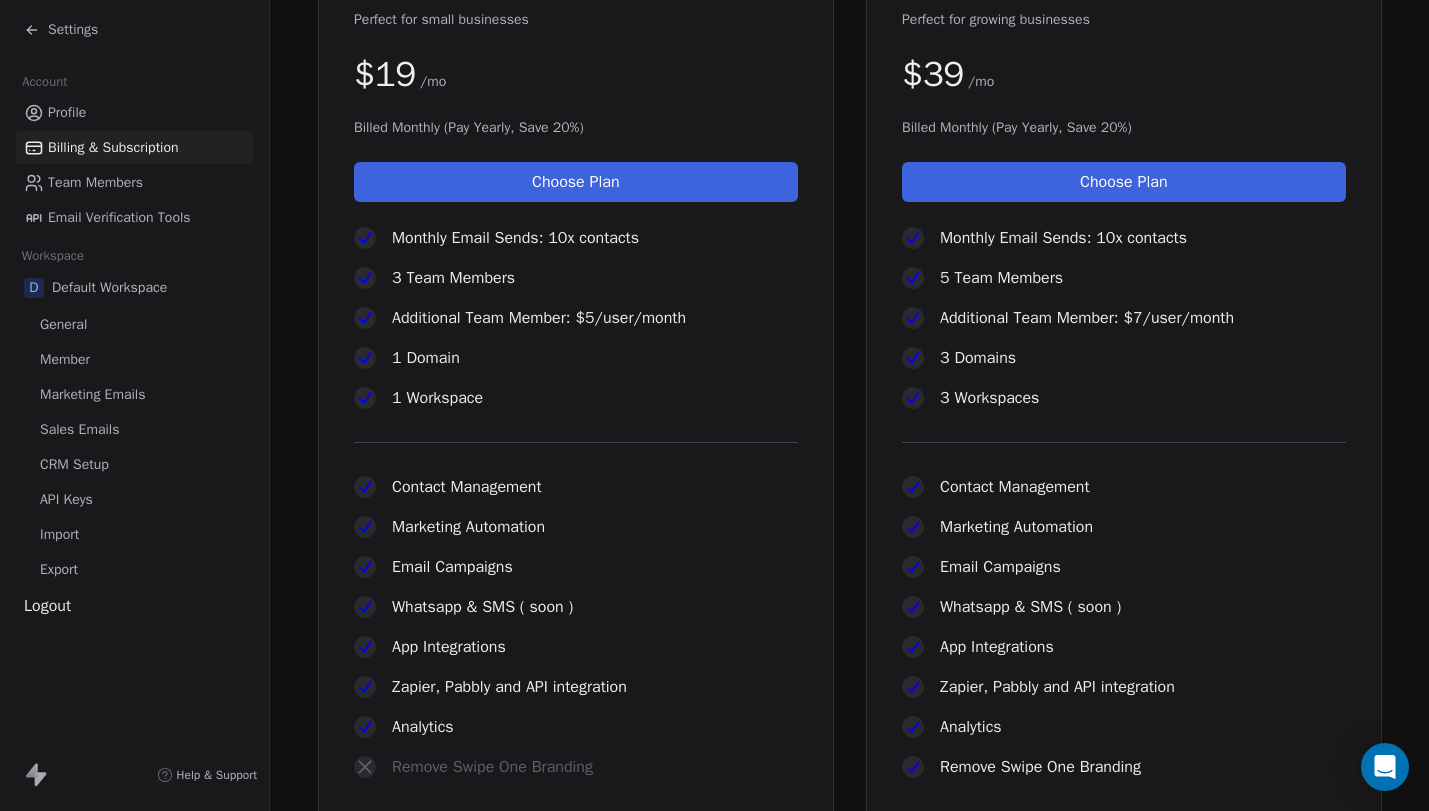 click on "Monthly Email Sends: 10x contacts" at bounding box center (515, 238) 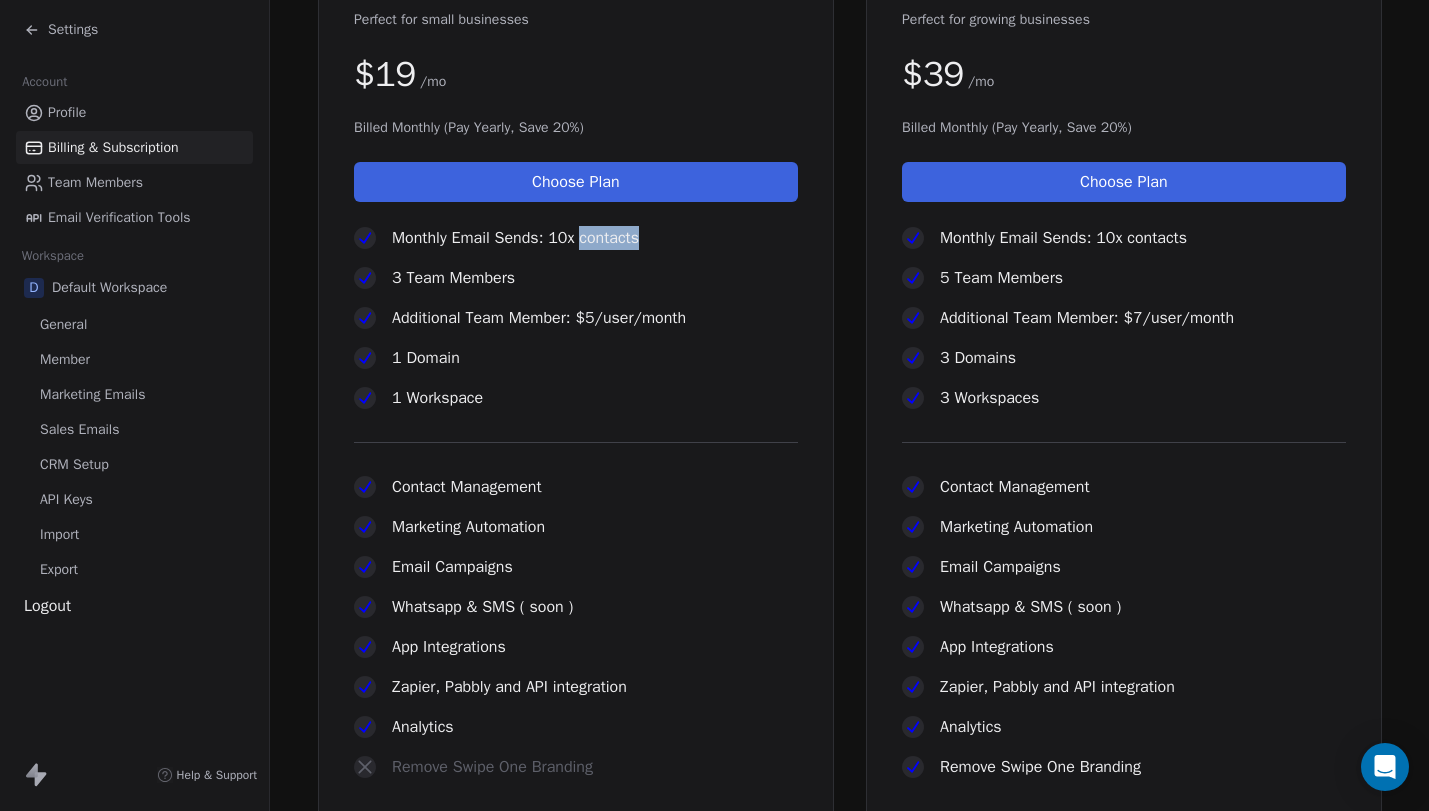 click on "Monthly Email Sends: 10x contacts" at bounding box center [515, 238] 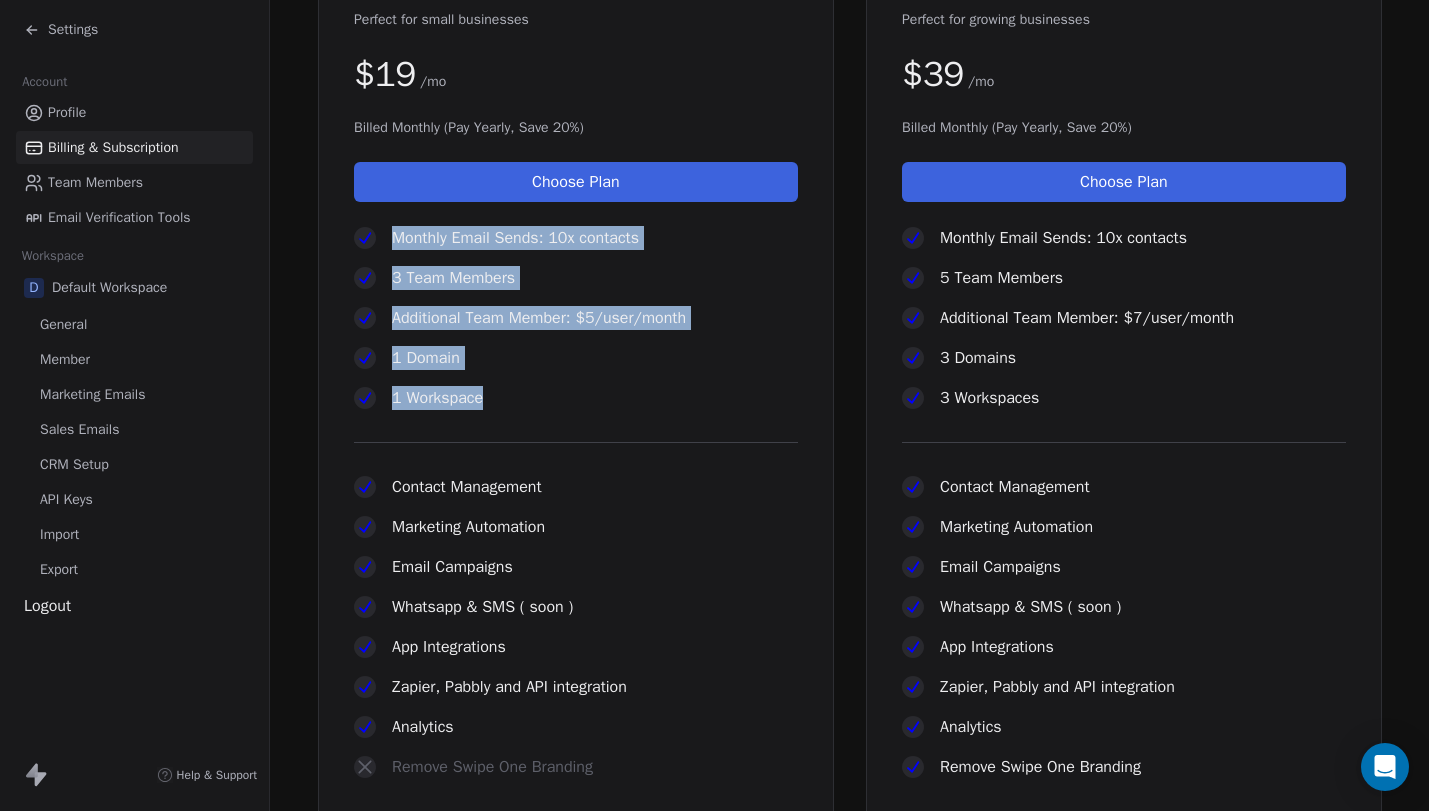 drag, startPoint x: 595, startPoint y: 238, endPoint x: 566, endPoint y: 409, distance: 173.44164 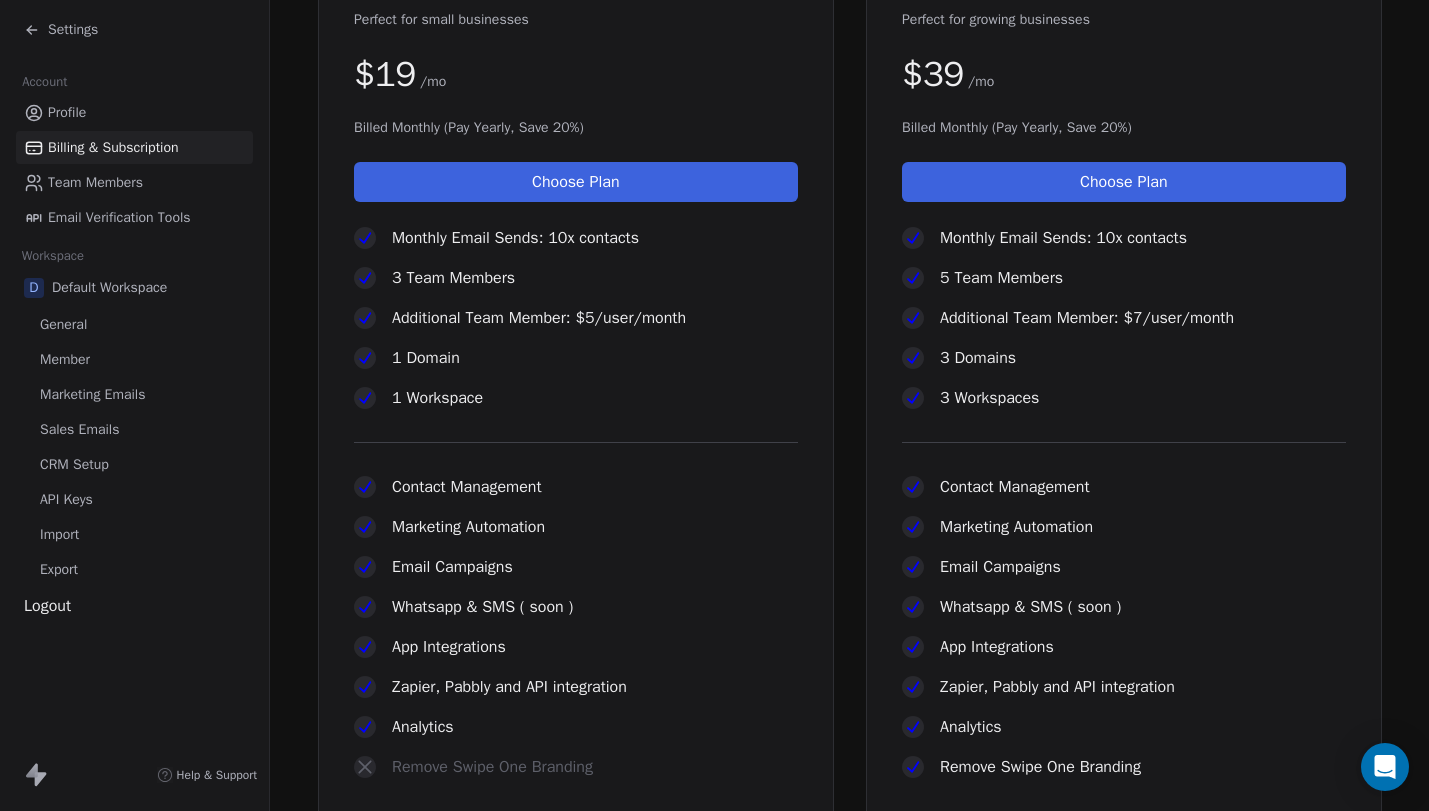 click on "1 Workspace" at bounding box center [576, 398] 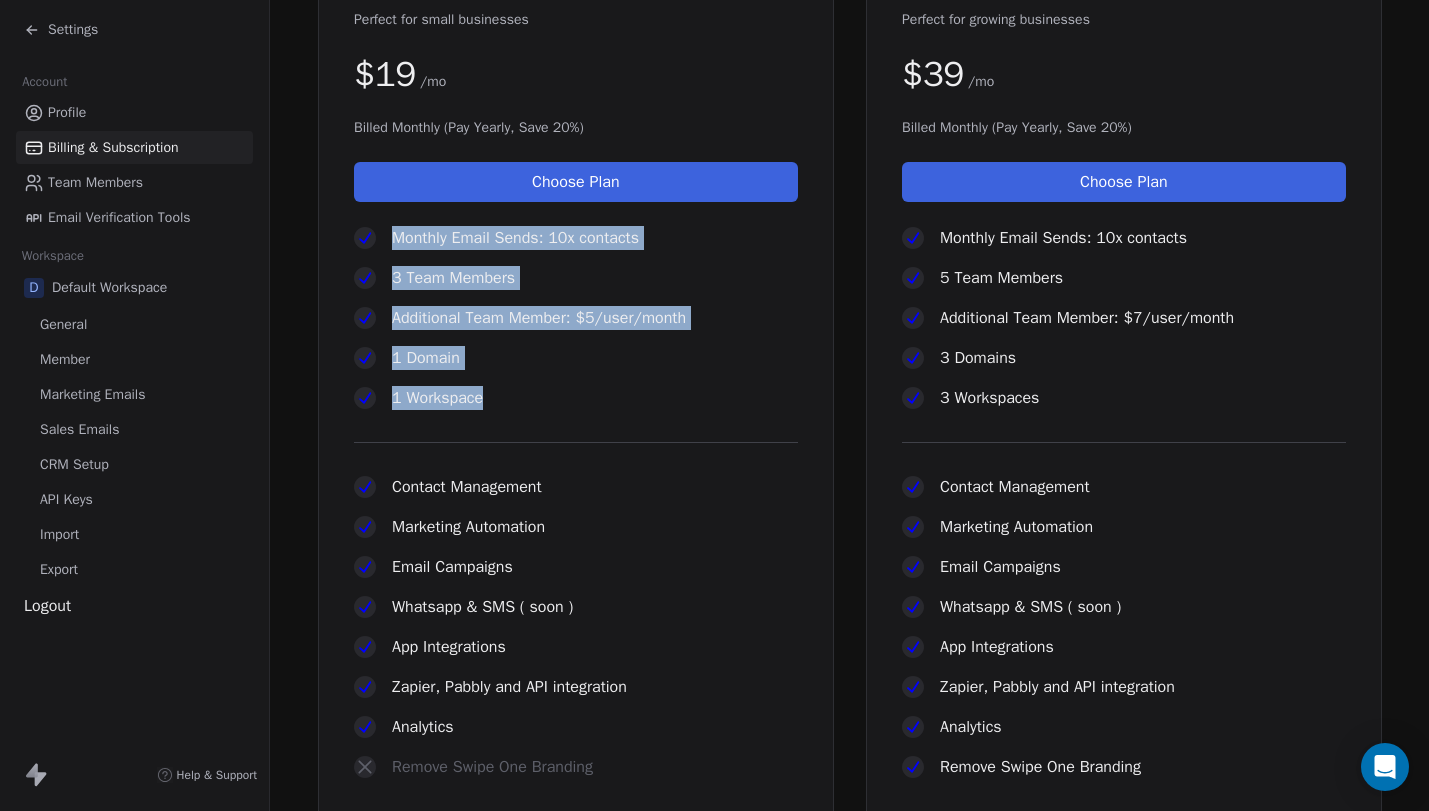 drag, startPoint x: 566, startPoint y: 409, endPoint x: 431, endPoint y: 221, distance: 231.44978 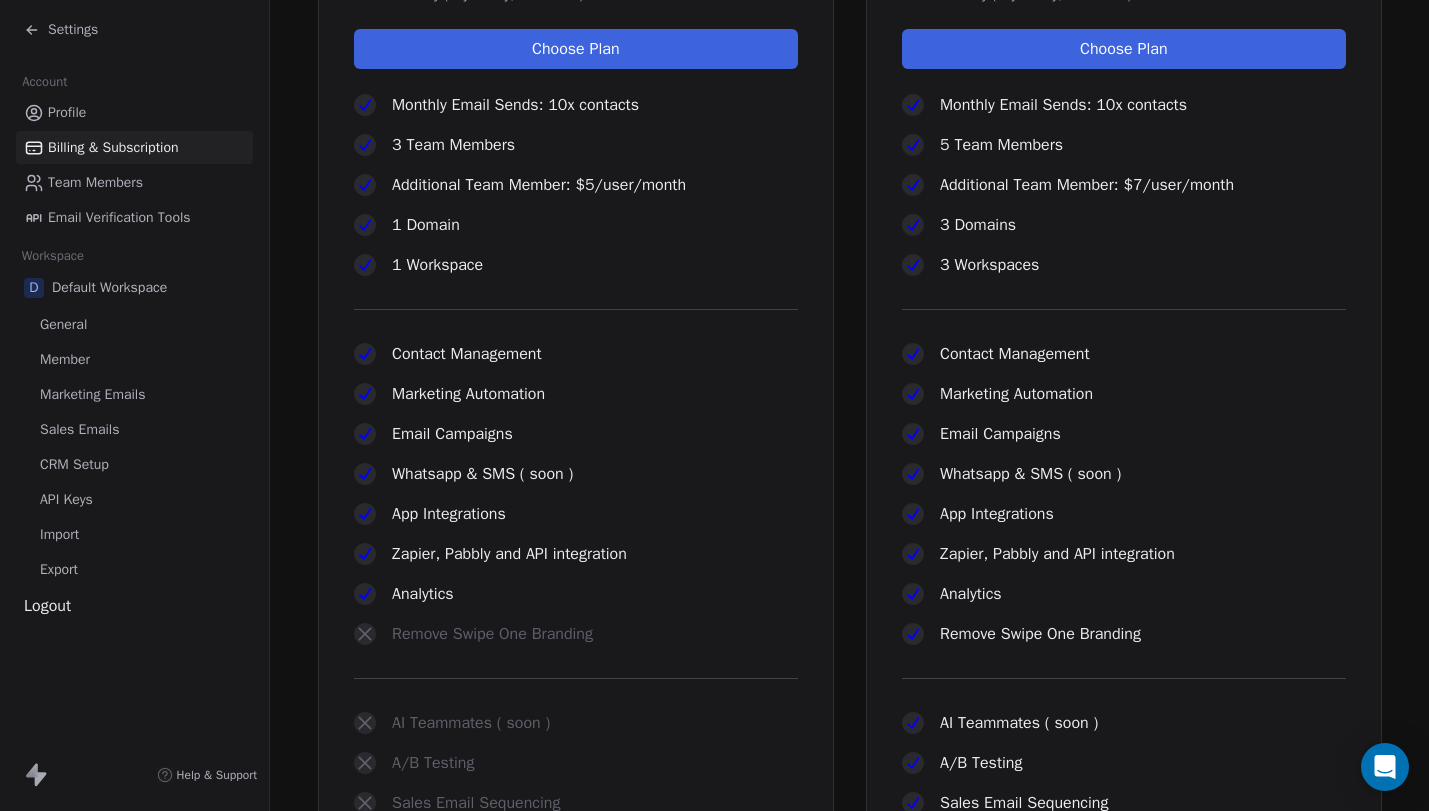 scroll, scrollTop: 682, scrollLeft: 0, axis: vertical 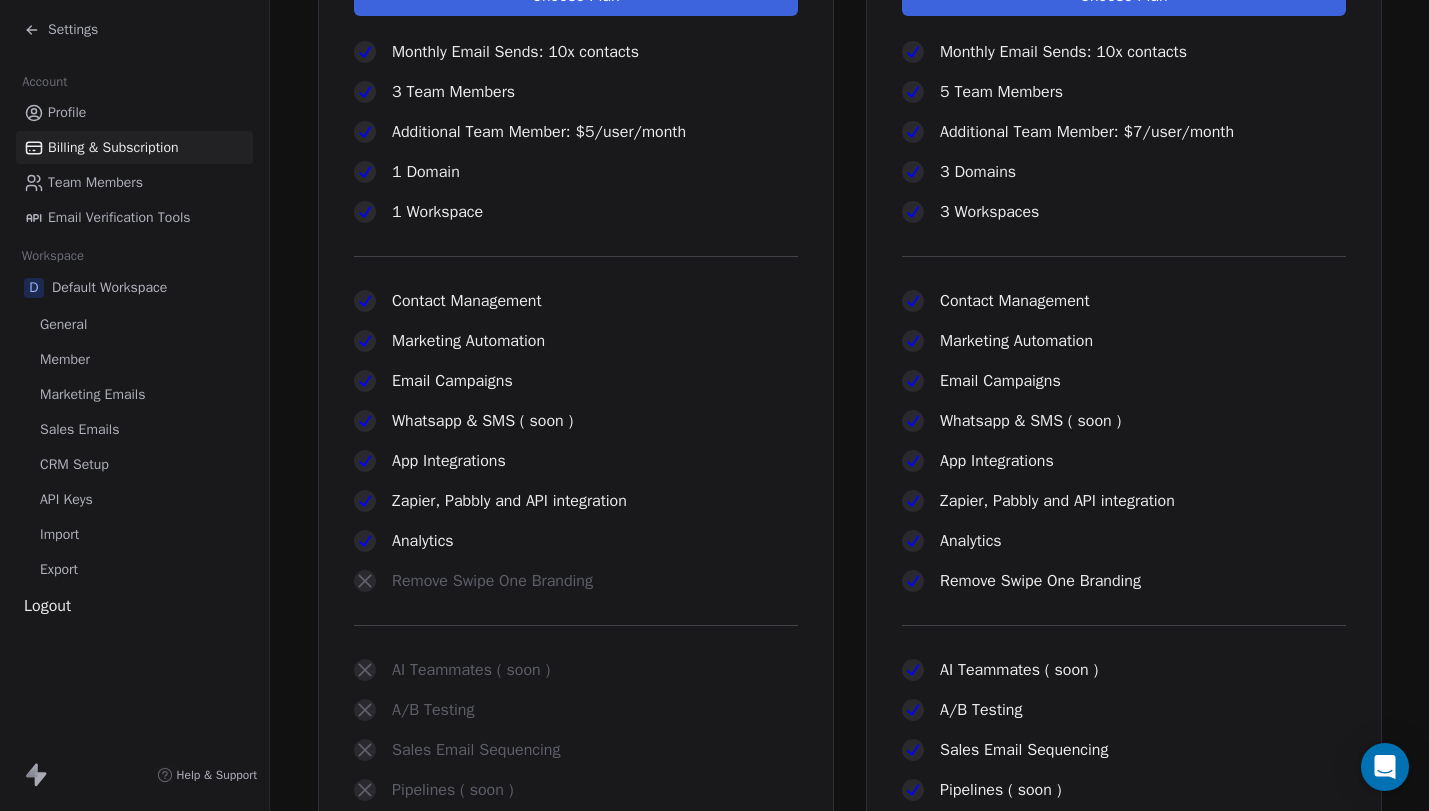 click on "Contact Management" at bounding box center (576, 301) 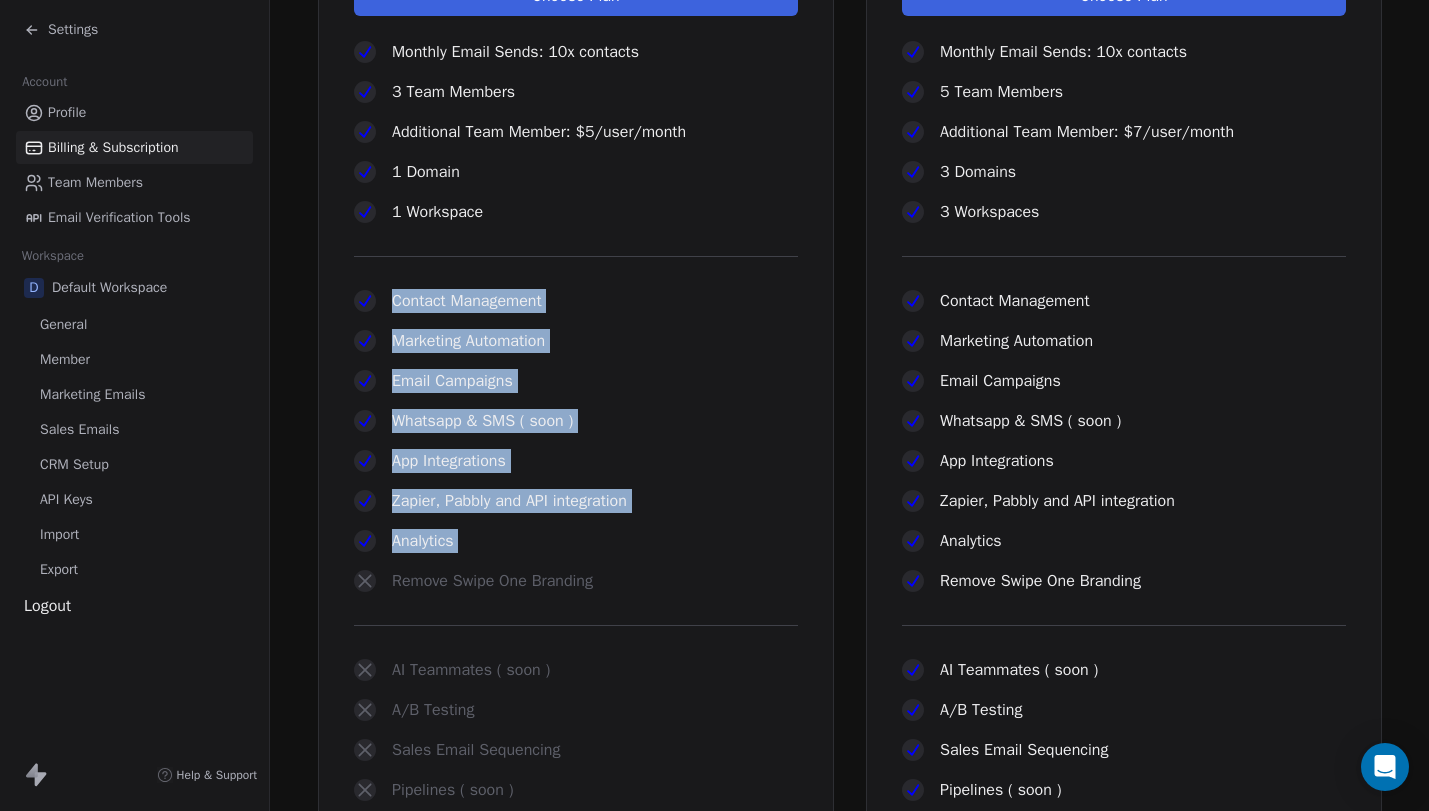 drag, startPoint x: 688, startPoint y: 297, endPoint x: 741, endPoint y: 557, distance: 265.34695 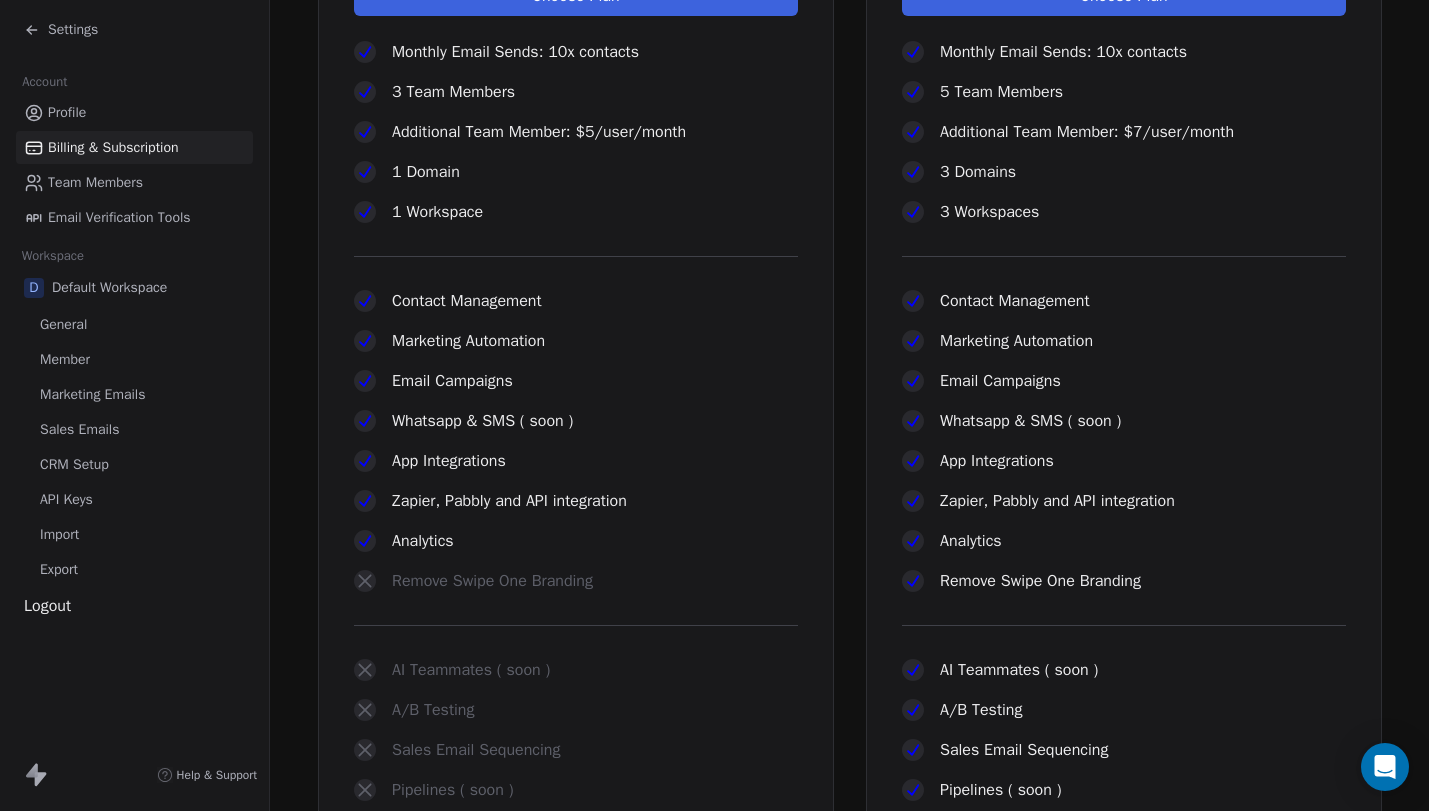 click on "Monthly Email Sends: 10x contacts   3 Team Members   Additional Team Member: $5/user/month   1 Domain   1 Workspace   Contact Management   Marketing Automation   Email Campaigns   Whatsapp & SMS ( soon )   App Integrations   Zapier, Pabbly and API integration   Analytics   Remove Swipe One Branding   AI Teammates ( soon )   A/B Testing   Sales Email Sequencing   Pipelines ( soon )" at bounding box center (576, 421) 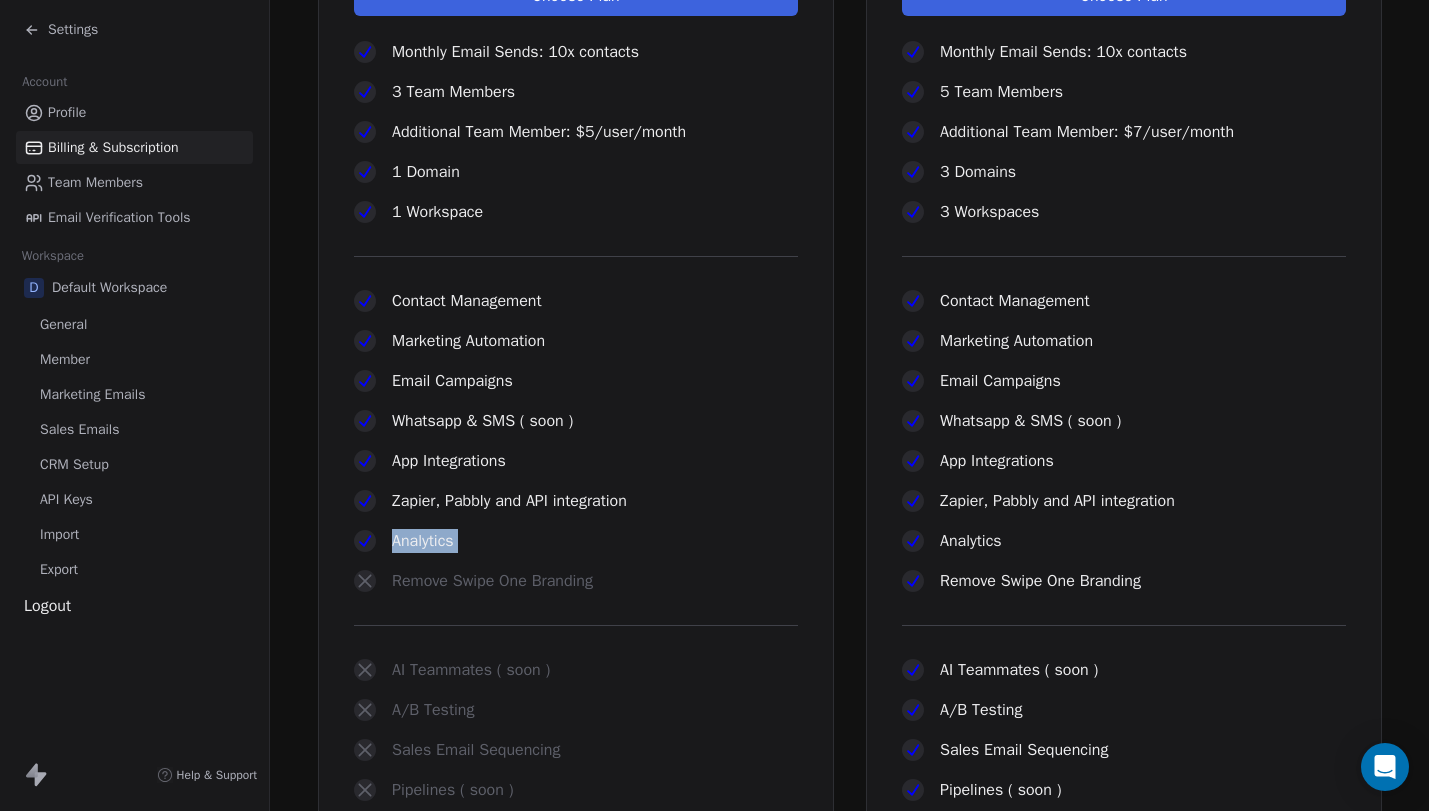 click on "Monthly Email Sends: 10x contacts   3 Team Members   Additional Team Member: $5/user/month   1 Domain   1 Workspace   Contact Management   Marketing Automation   Email Campaigns   Whatsapp & SMS ( soon )   App Integrations   Zapier, Pabbly and API integration   Analytics   Remove Swipe One Branding   AI Teammates ( soon )   A/B Testing   Sales Email Sequencing   Pipelines ( soon )" at bounding box center [576, 421] 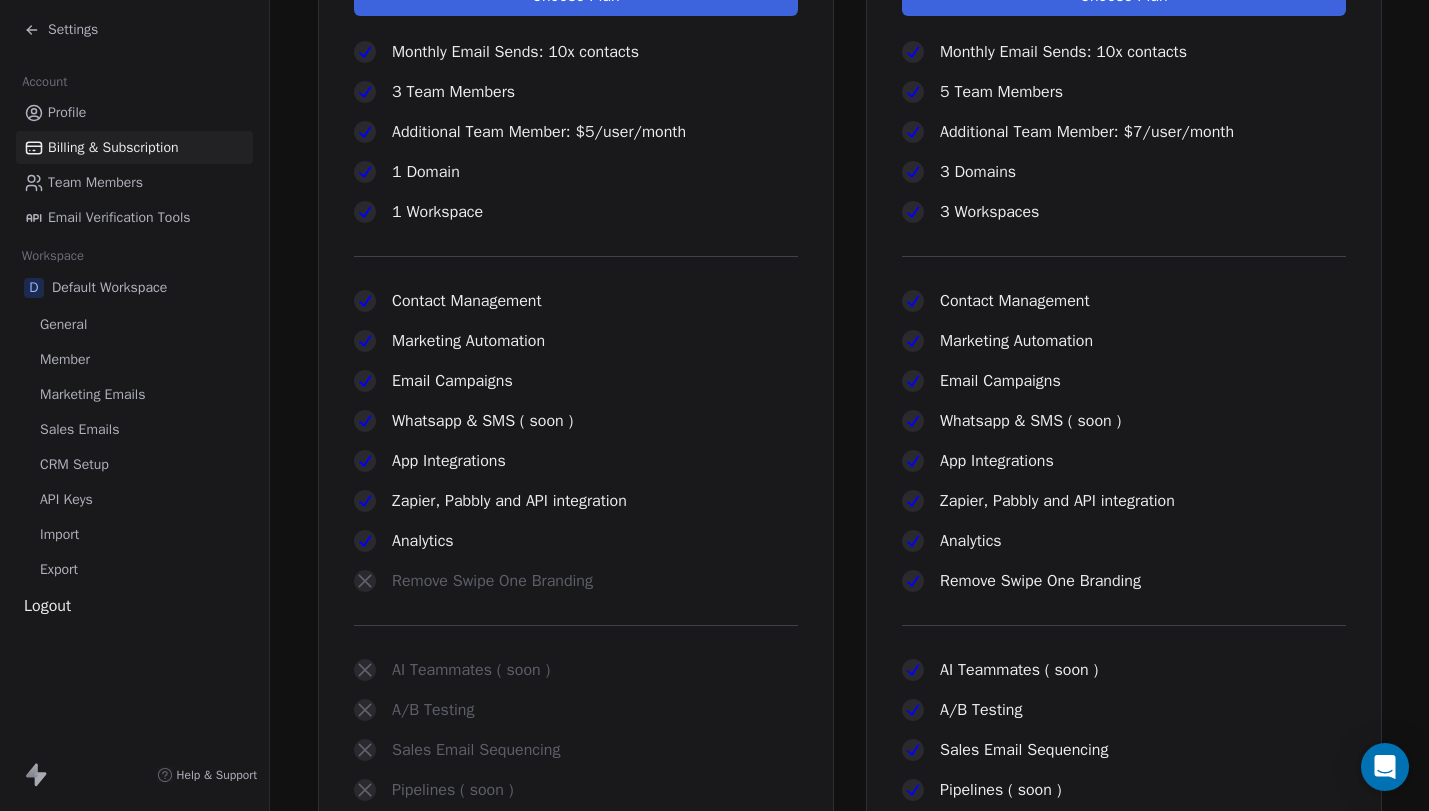 click on "Contact Management" at bounding box center [576, 301] 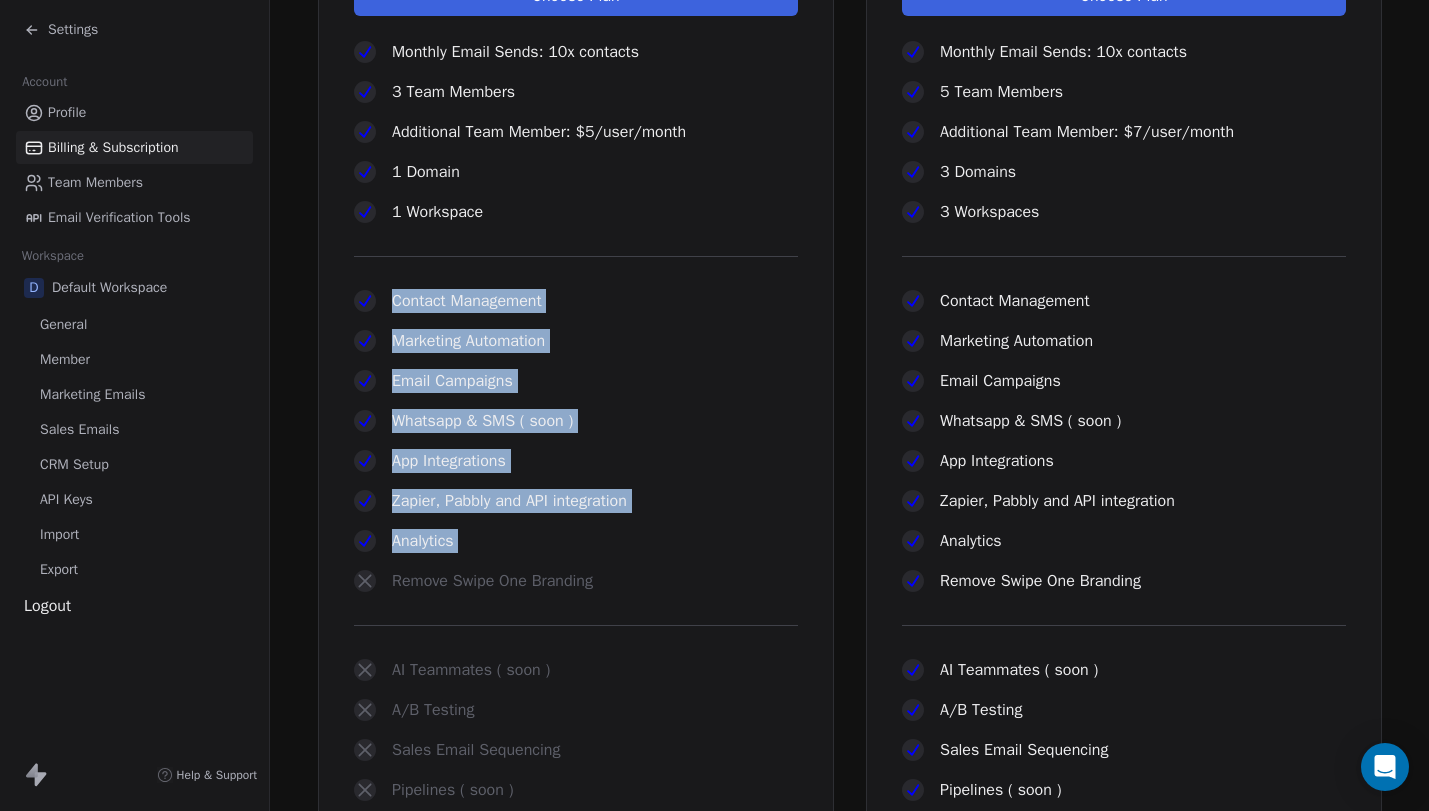 drag, startPoint x: 712, startPoint y: 303, endPoint x: 701, endPoint y: 539, distance: 236.25621 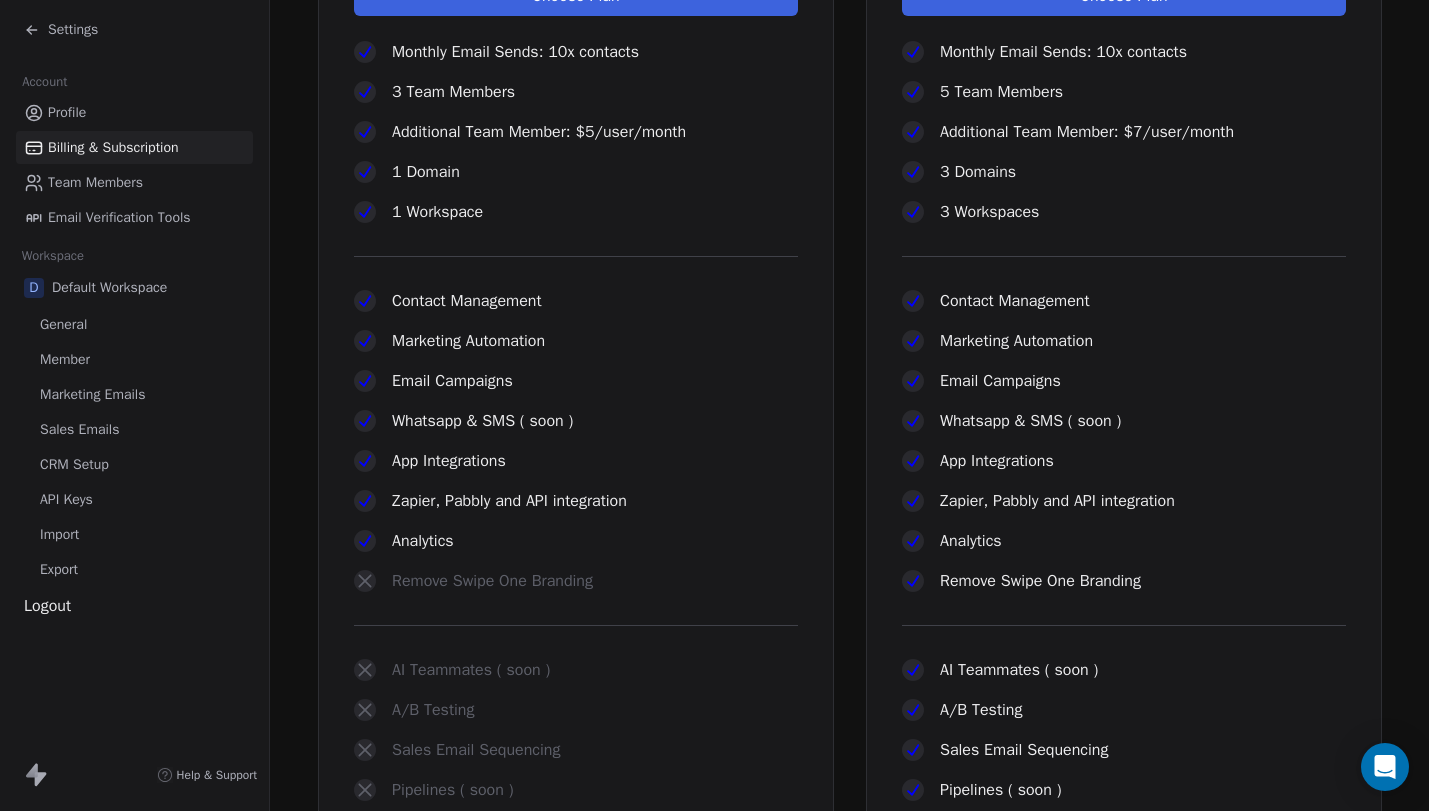 click on "Analytics" at bounding box center [576, 541] 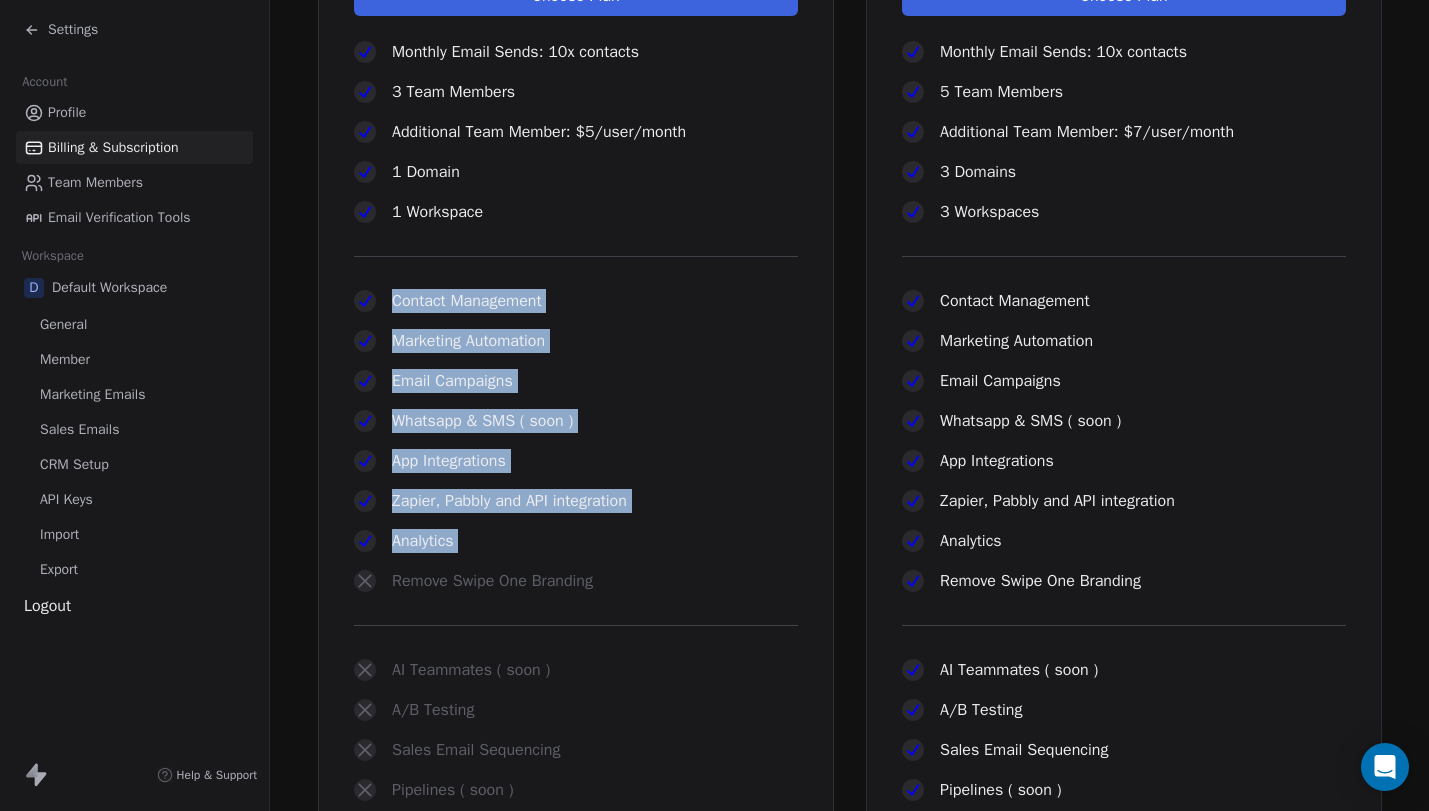 drag, startPoint x: 701, startPoint y: 539, endPoint x: 681, endPoint y: 299, distance: 240.8319 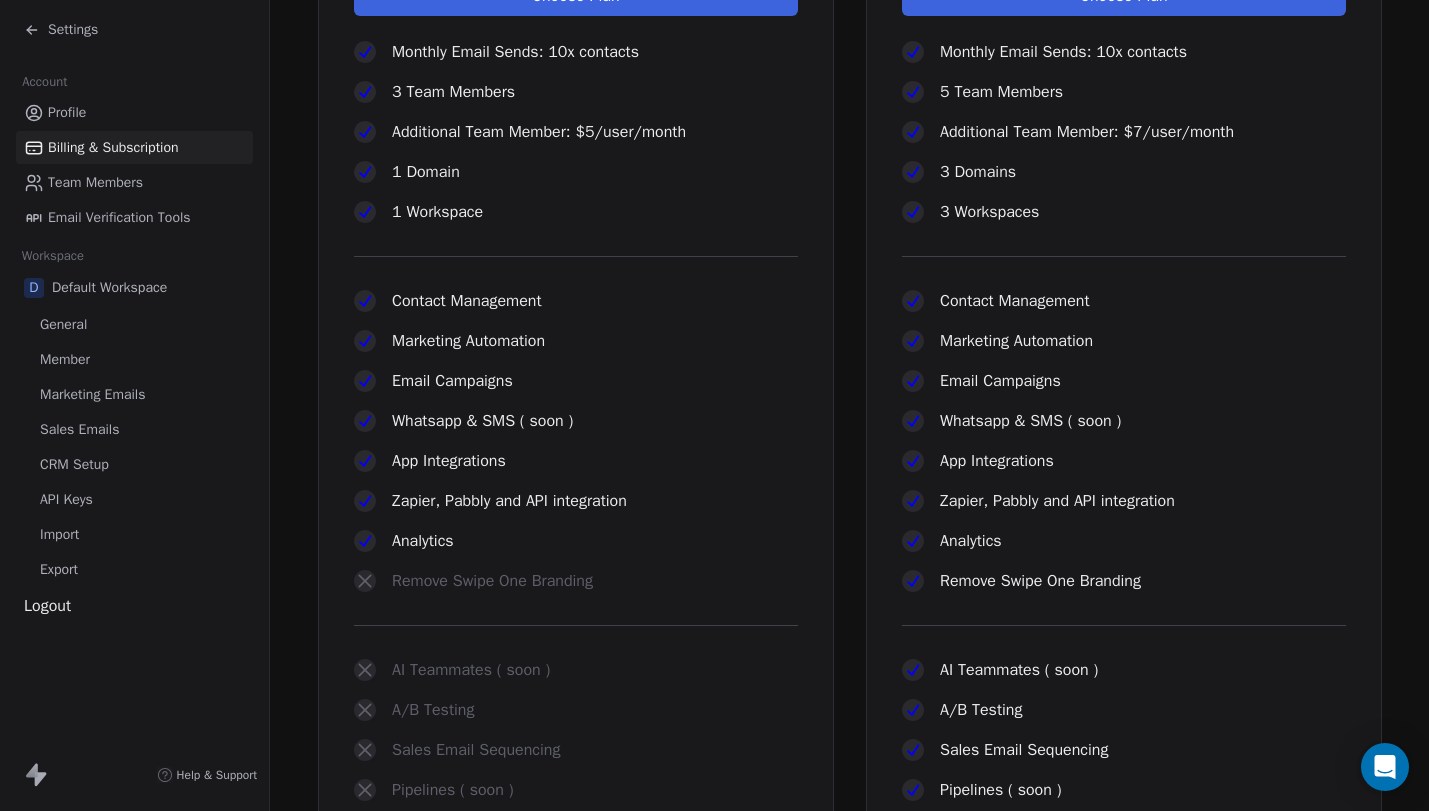 click on "Contact Management" at bounding box center [576, 301] 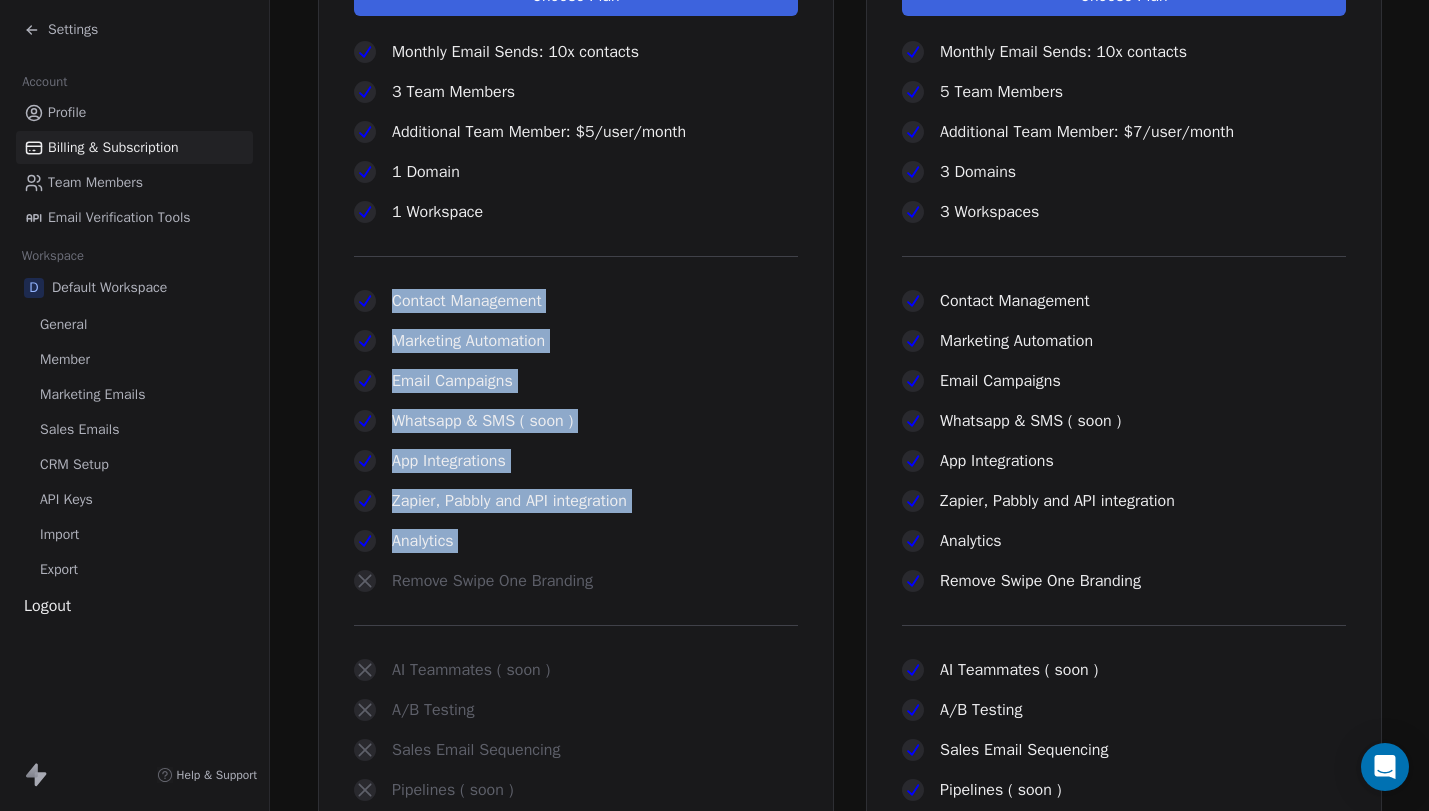 drag, startPoint x: 681, startPoint y: 299, endPoint x: 678, endPoint y: 541, distance: 242.0186 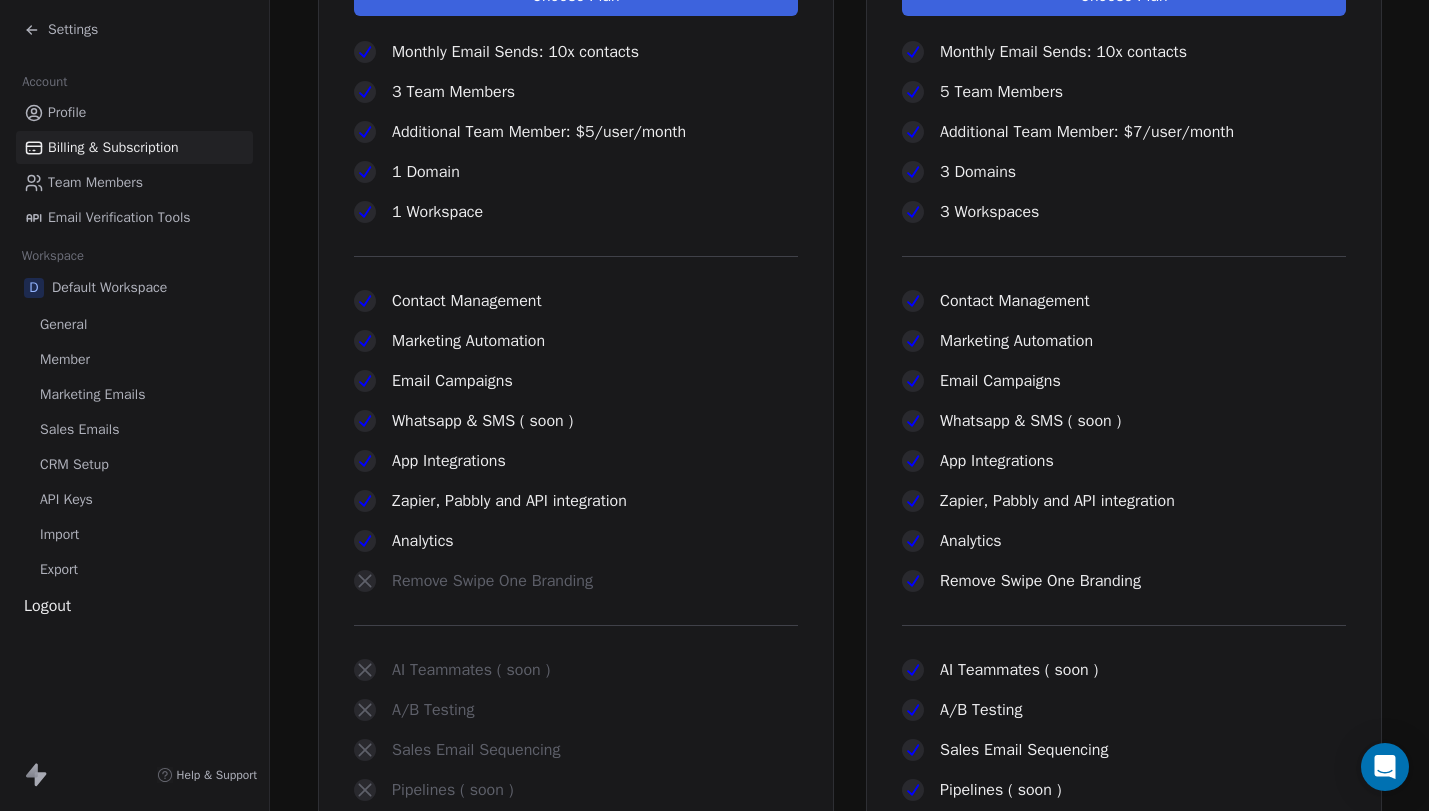click on "Analytics" at bounding box center [576, 541] 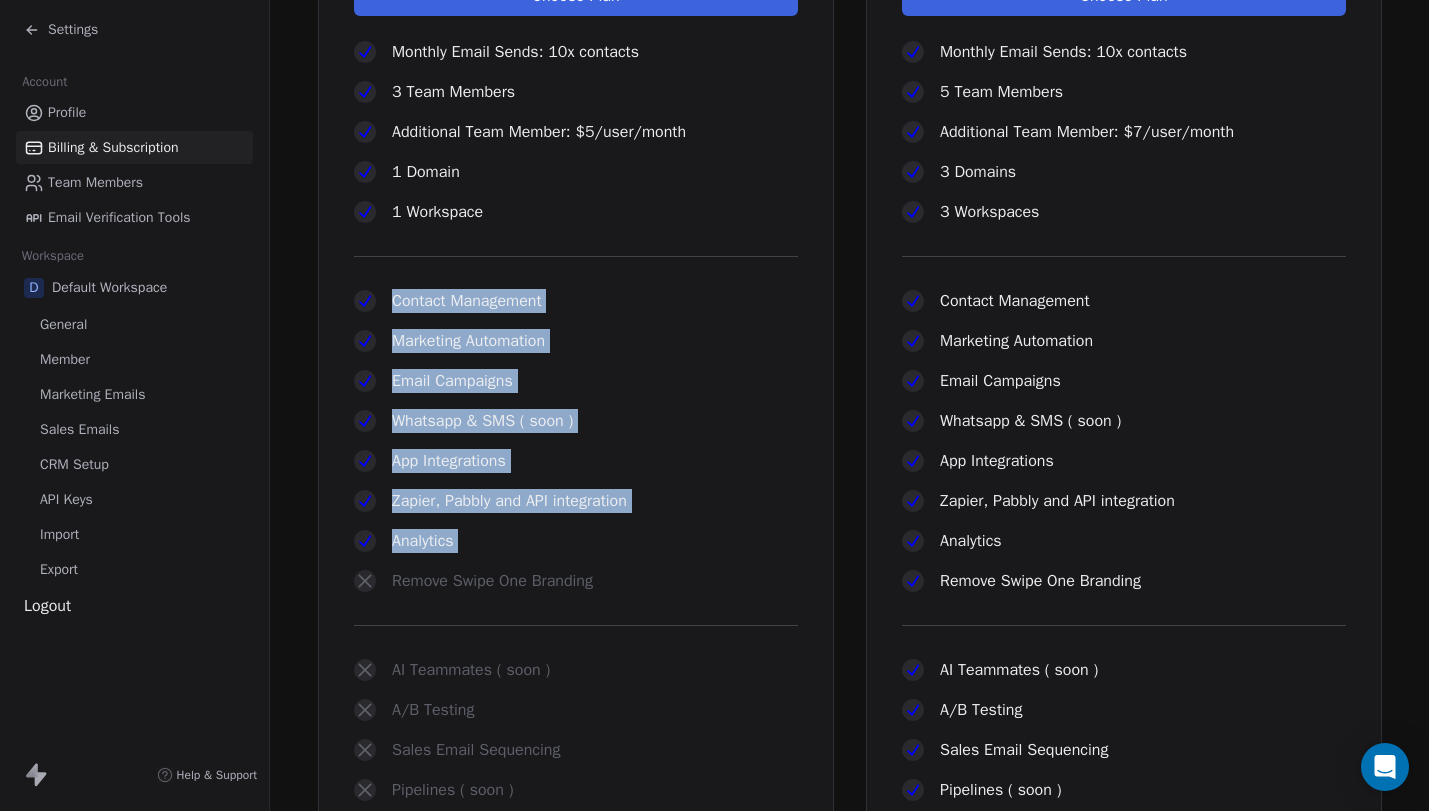 drag, startPoint x: 678, startPoint y: 541, endPoint x: 672, endPoint y: 292, distance: 249.07228 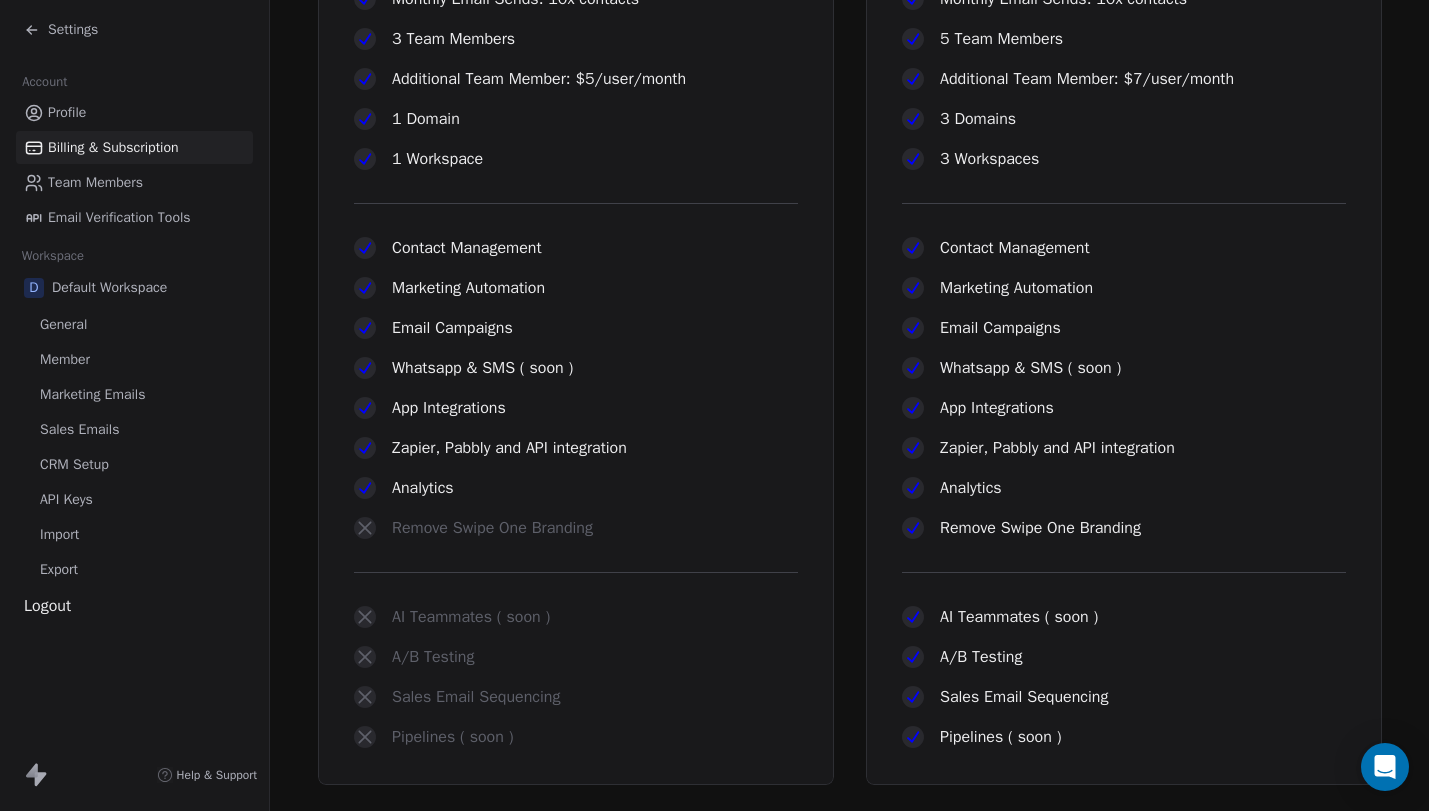 scroll, scrollTop: 773, scrollLeft: 0, axis: vertical 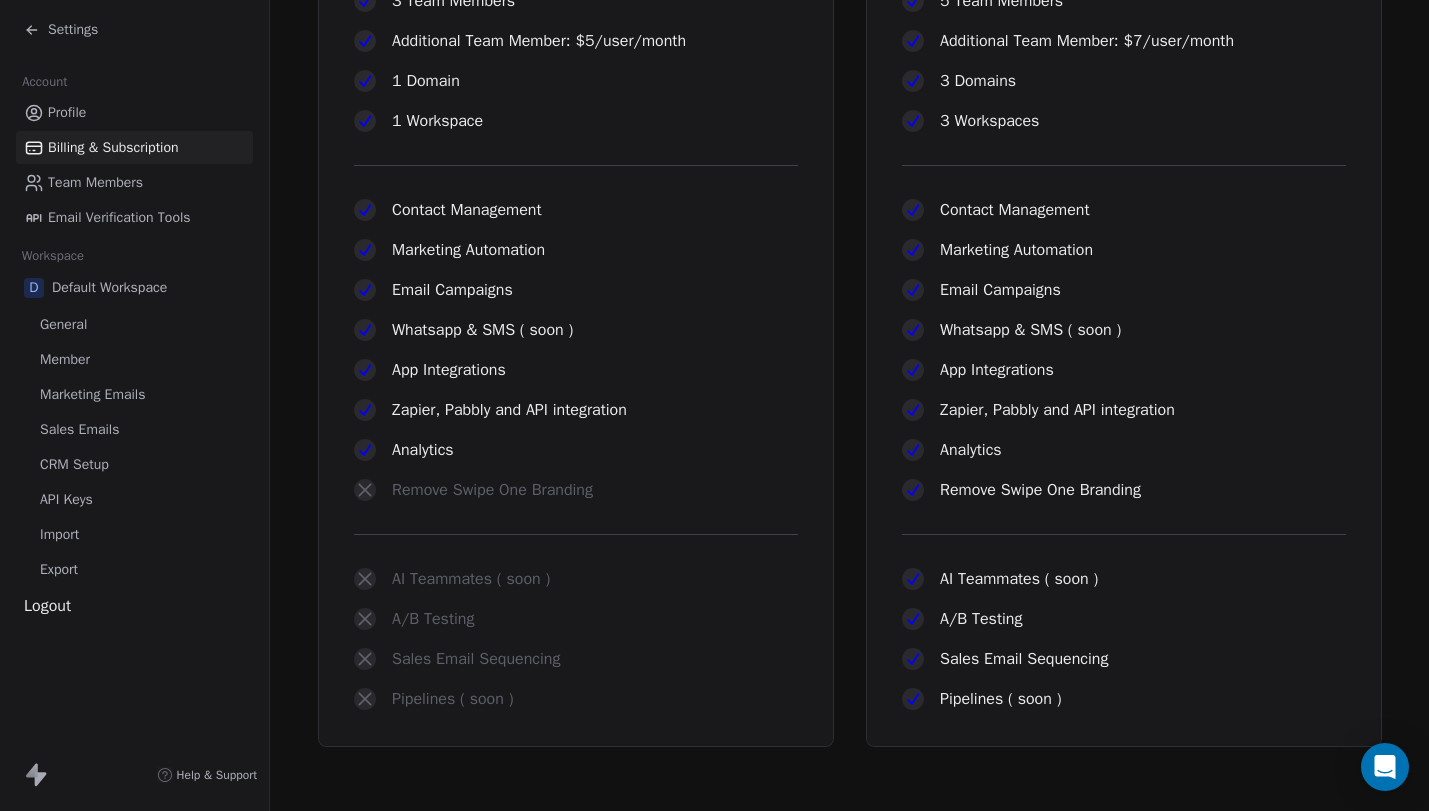 click on "Whatsapp & SMS ( soon )" at bounding box center (482, 330) 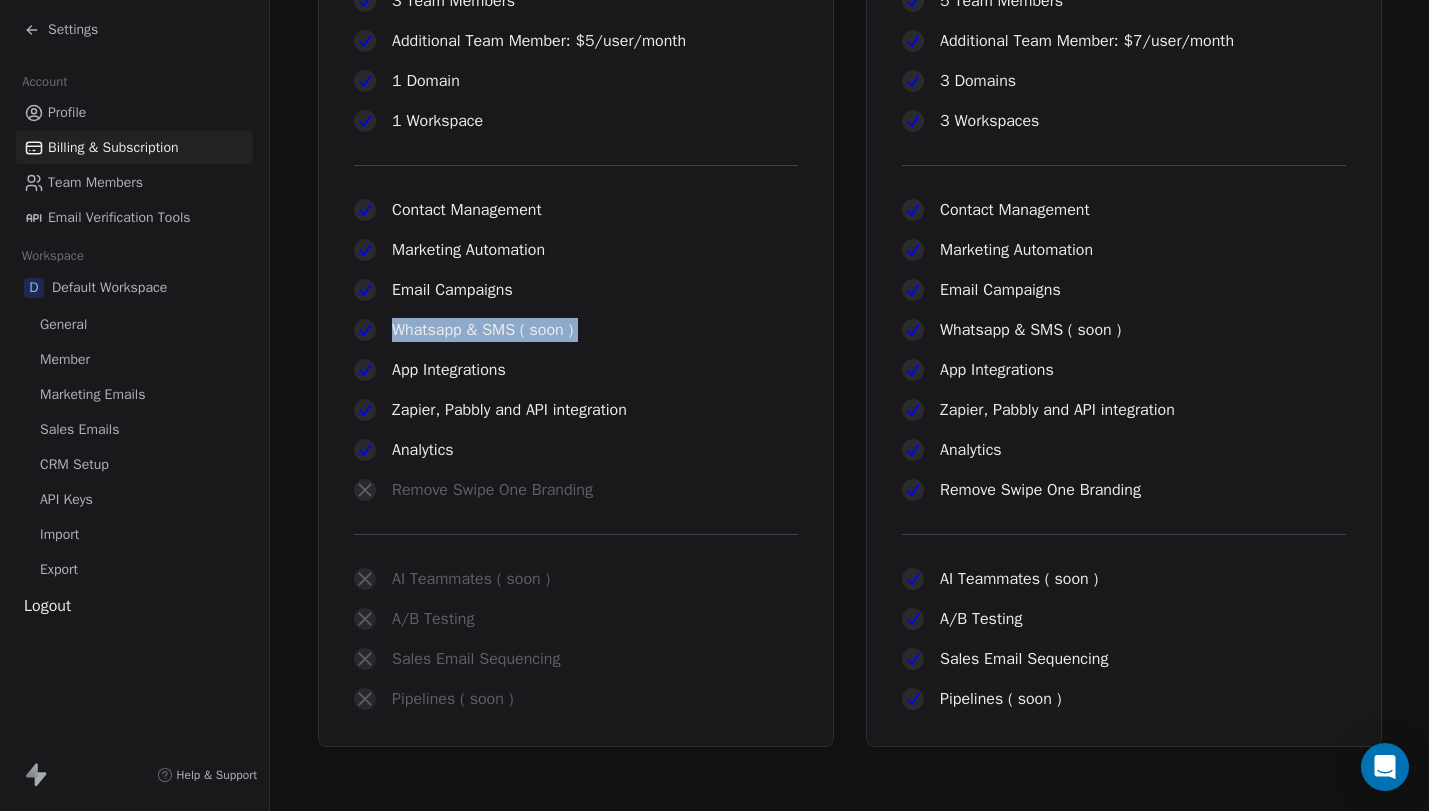 click on "Whatsapp & SMS ( soon )" at bounding box center [482, 330] 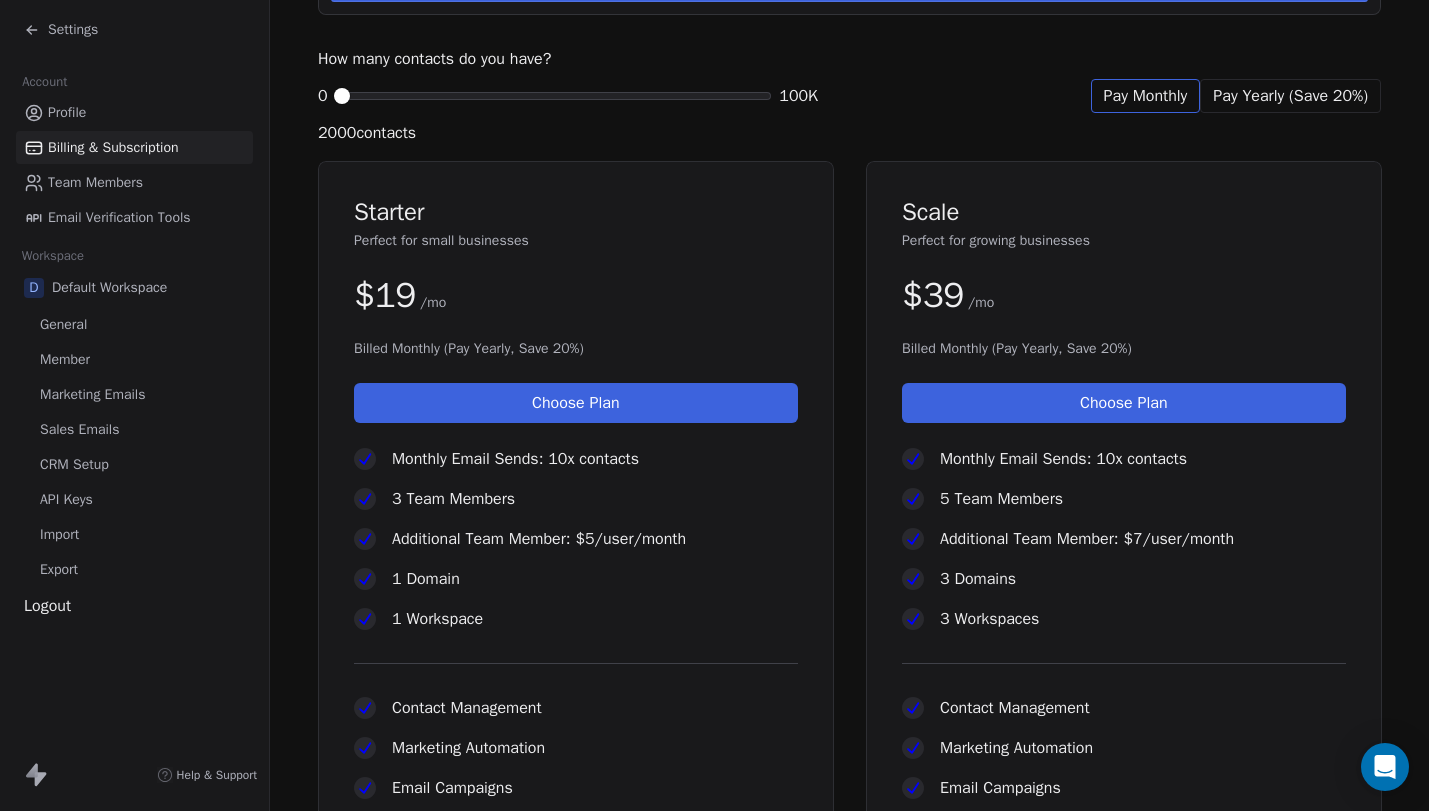 scroll, scrollTop: 294, scrollLeft: 0, axis: vertical 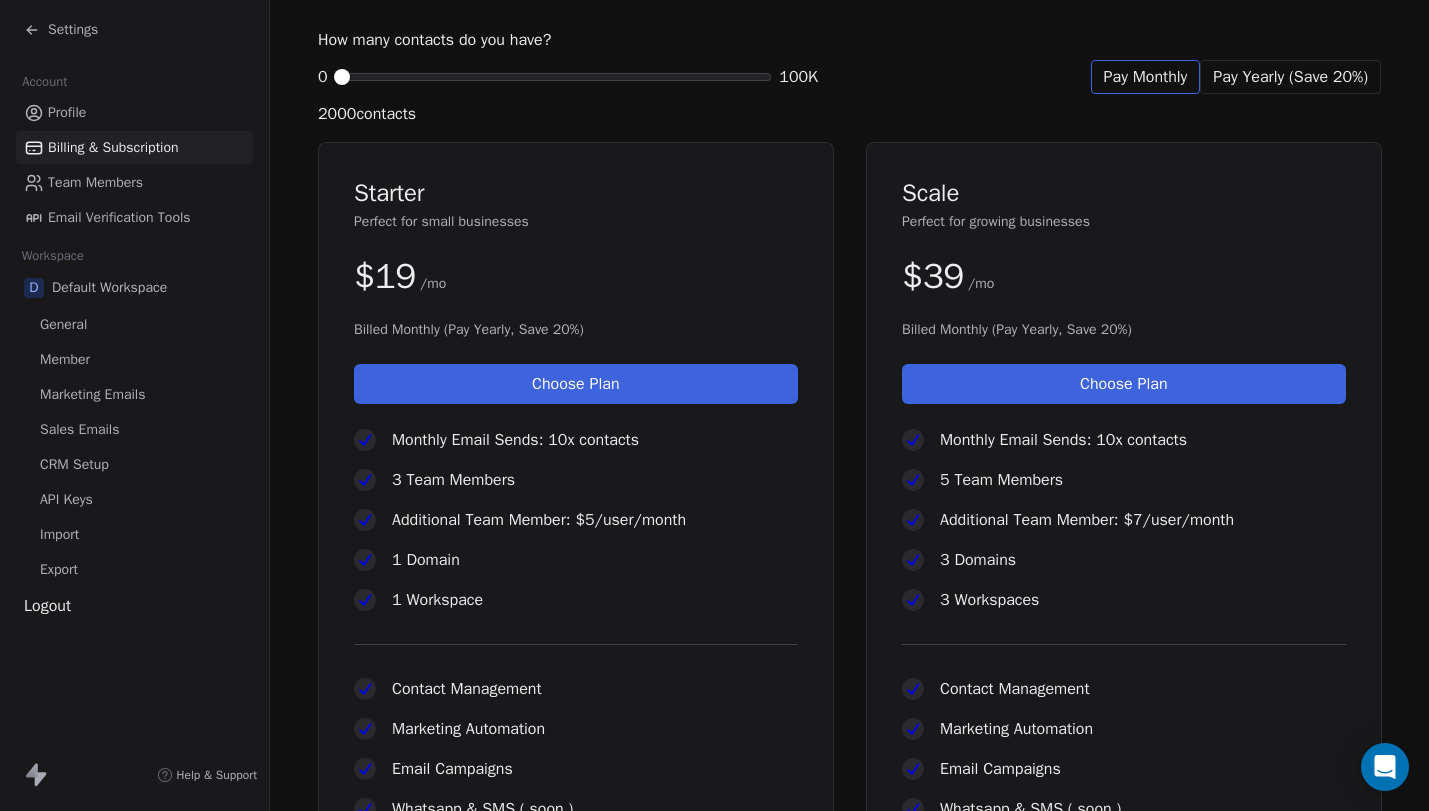 click on "Starter" at bounding box center [576, 193] 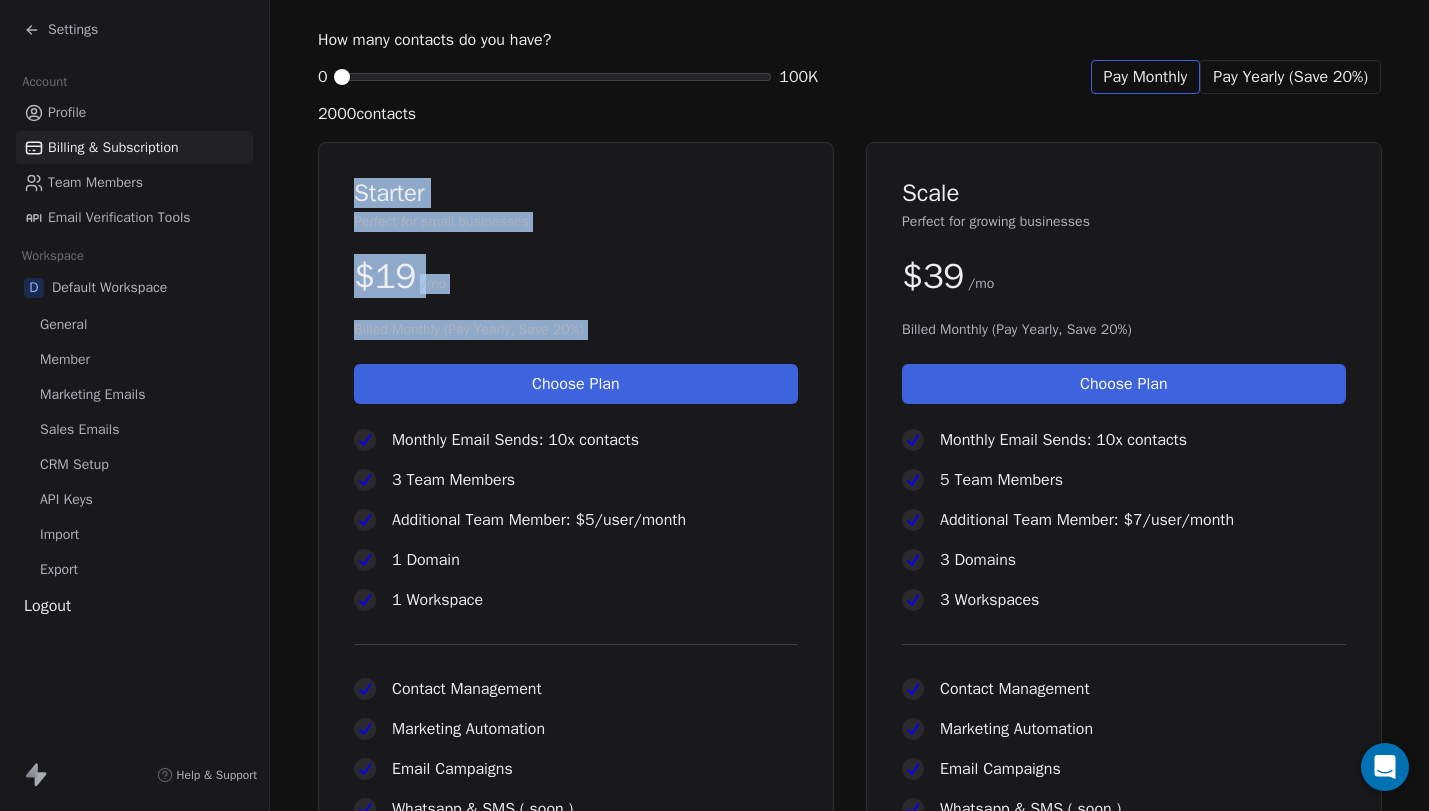 drag, startPoint x: 464, startPoint y: 207, endPoint x: 708, endPoint y: 322, distance: 269.74246 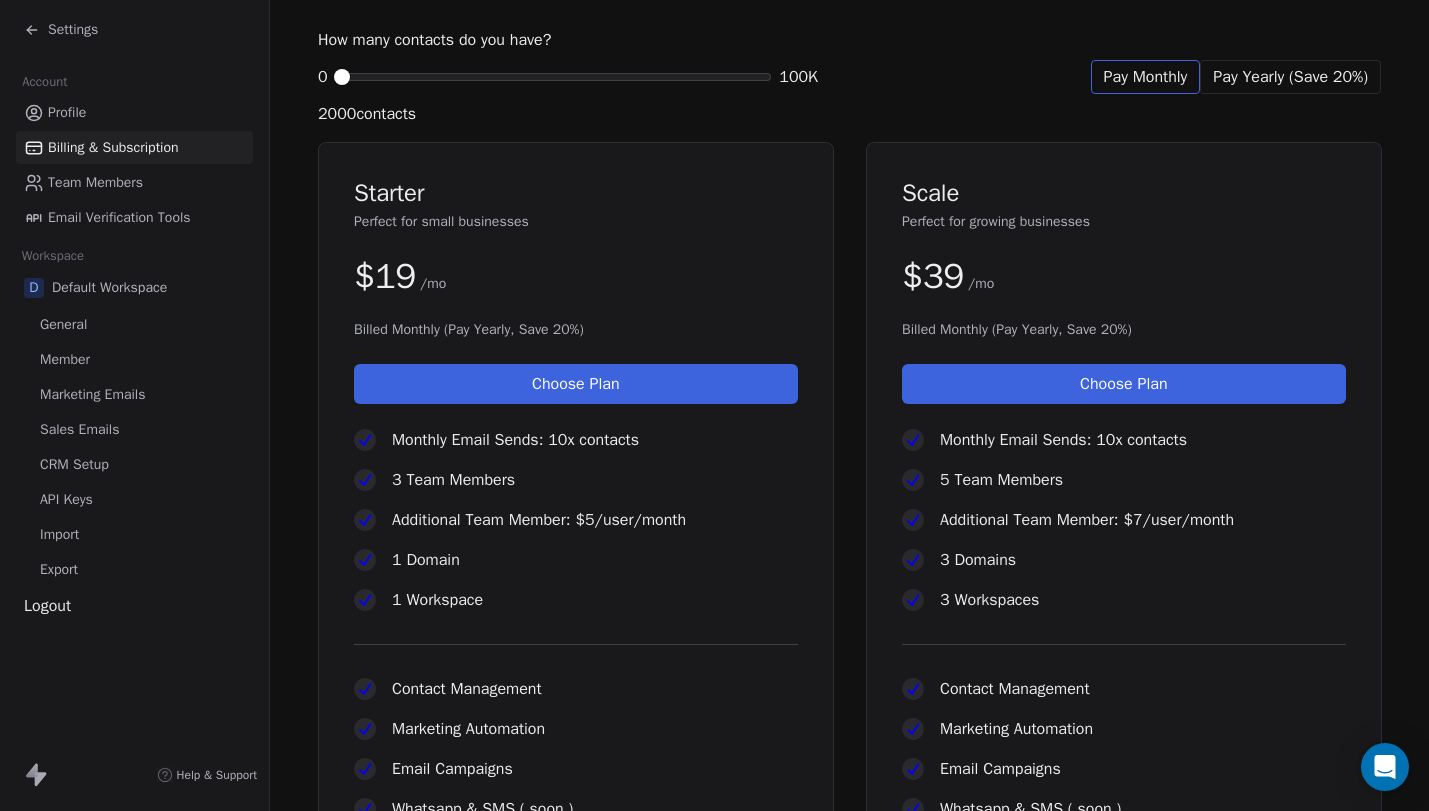 click on "Billed Monthly (Pay Yearly, Save 20%)" at bounding box center (576, 330) 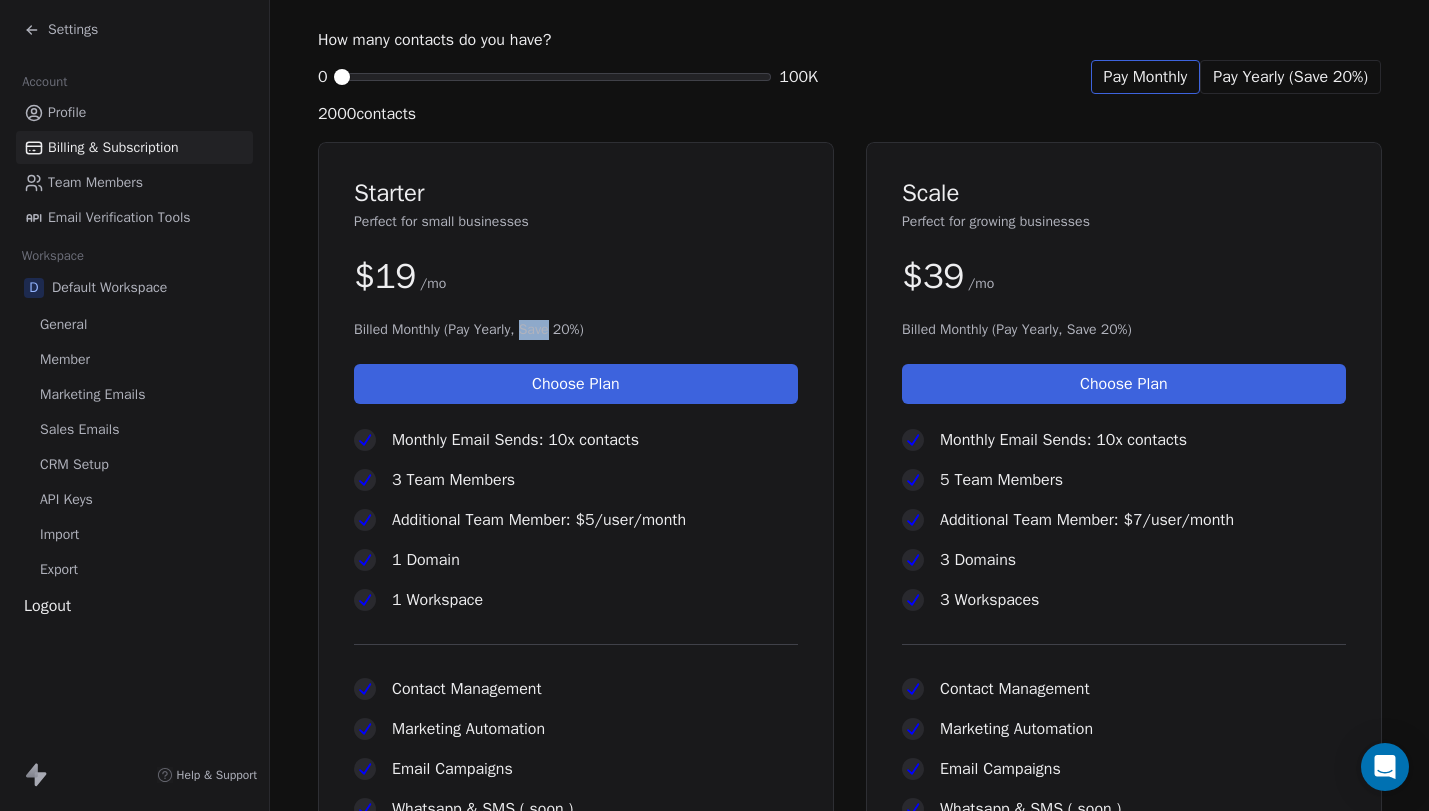 click on "Billed Monthly (Pay Yearly, Save 20%)" at bounding box center (576, 330) 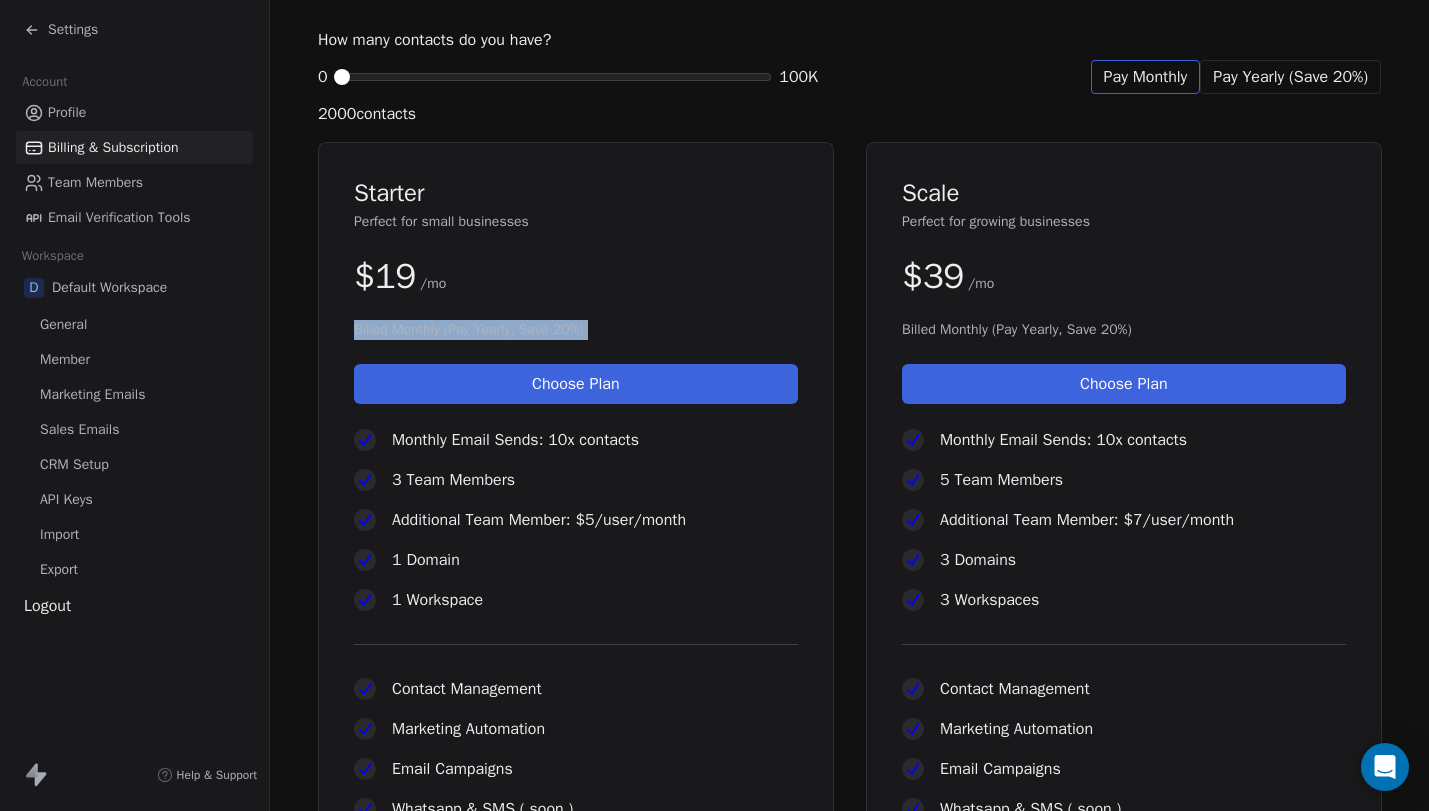 click on "Billed Monthly (Pay Yearly, Save 20%)" at bounding box center [576, 330] 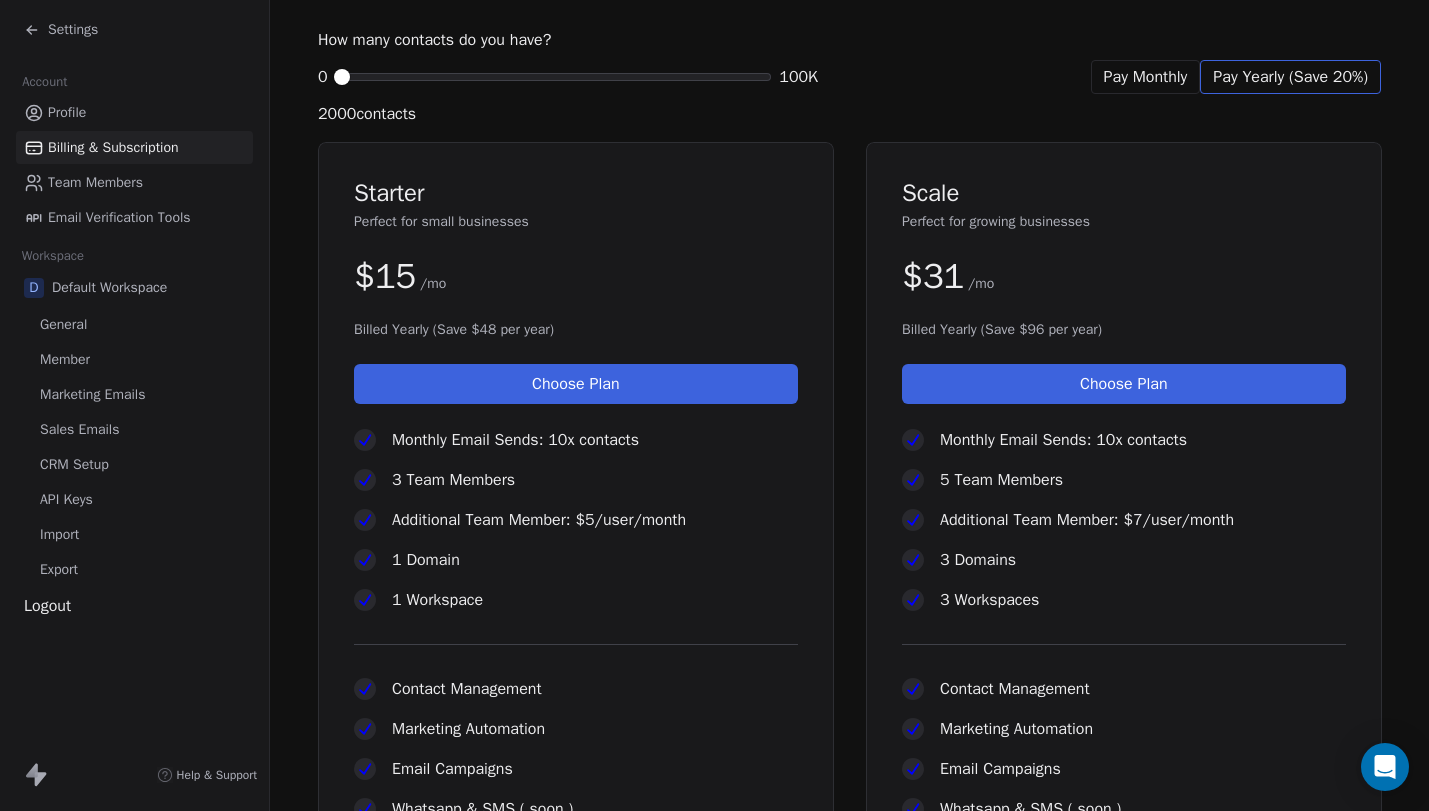 click on "Starter Perfect for small businesses $ 15 /mo Billed Yearly (Save $48 per year) Choose Plan   Monthly Email Sends: 10x contacts   3 Team Members   Additional Team Member: $5/user/month   1 Domain   1 Workspace   Contact Management   Marketing Automation   Email Campaigns   Whatsapp & SMS ( soon )   App Integrations   Zapier, Pabbly and API integration   Analytics   Remove Swipe One Branding   AI Teammates ( soon )   A/B Testing   Sales Email Sequencing   Pipelines ( soon )" at bounding box center (576, 684) 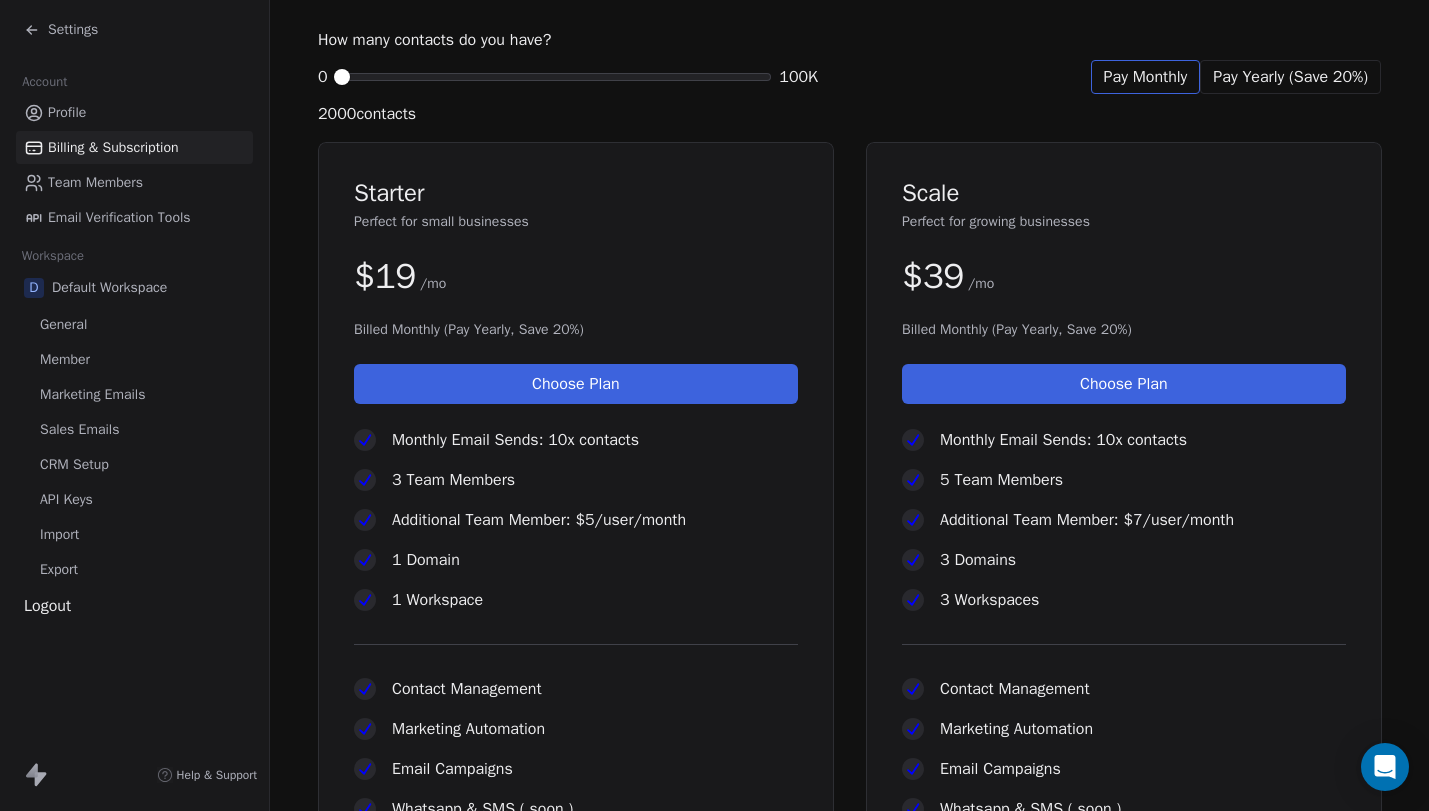 click on "Pay Yearly (Save 20%)" at bounding box center (1290, 77) 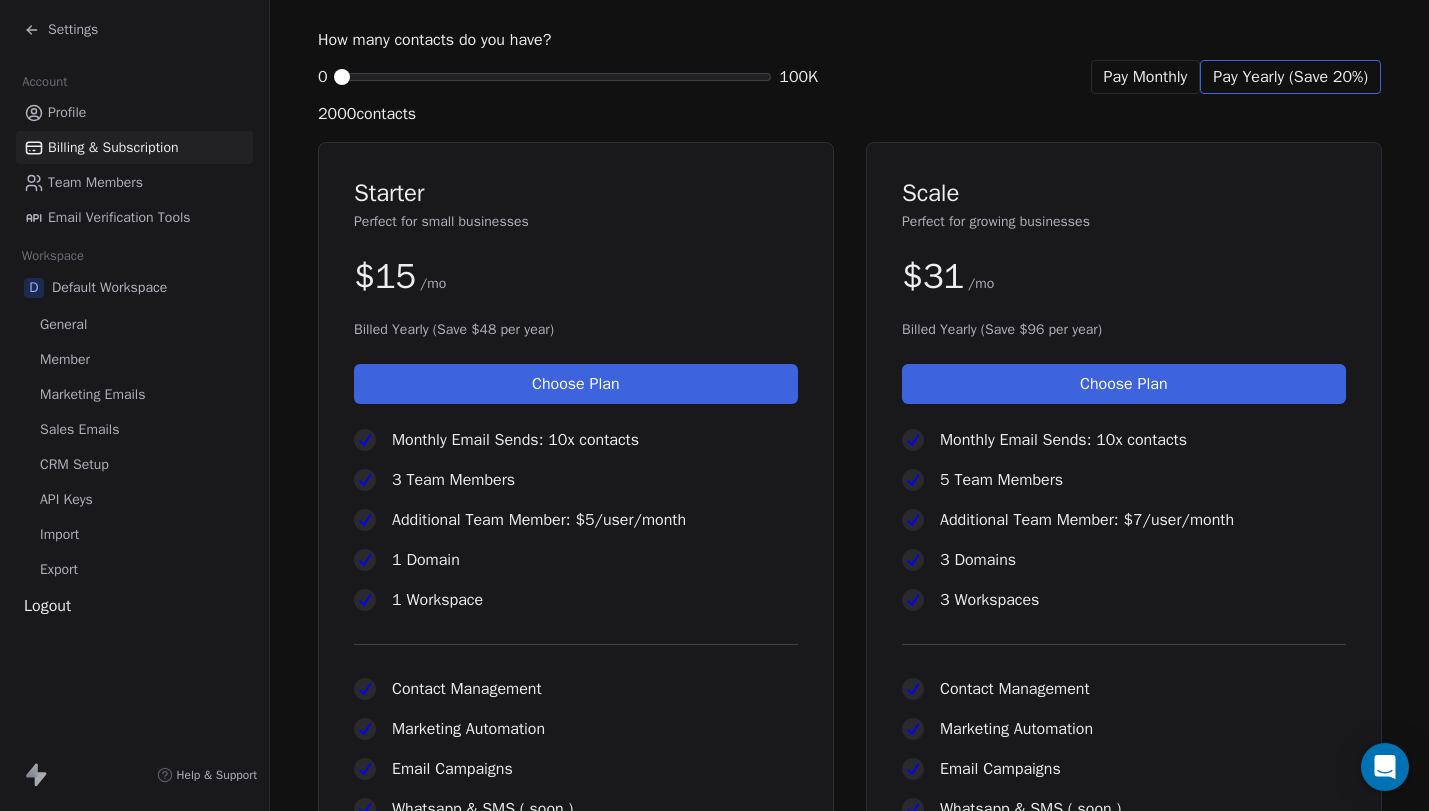 click on "Pay Monthly" at bounding box center [1146, 77] 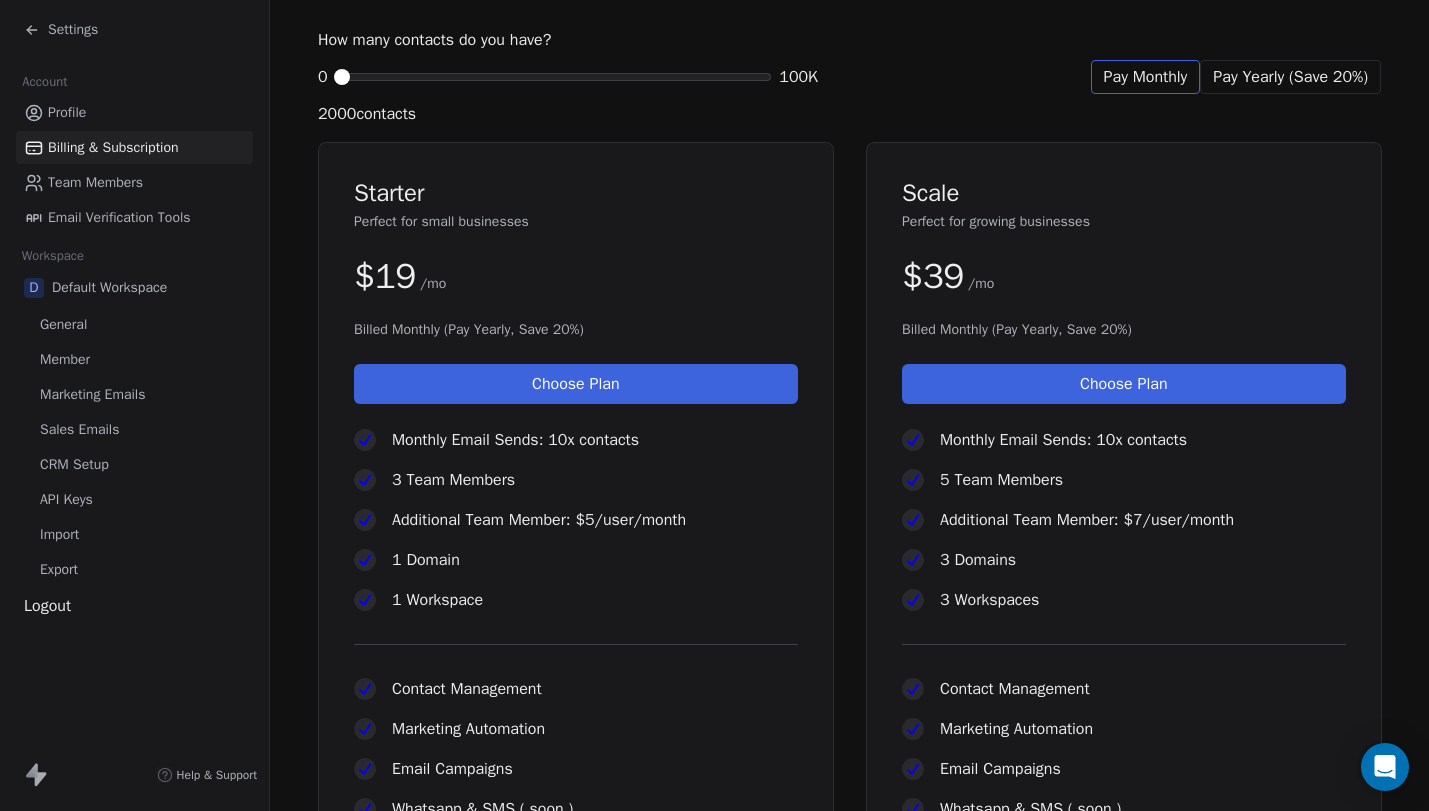 click on "Pay Yearly (Save 20%)" at bounding box center (1290, 77) 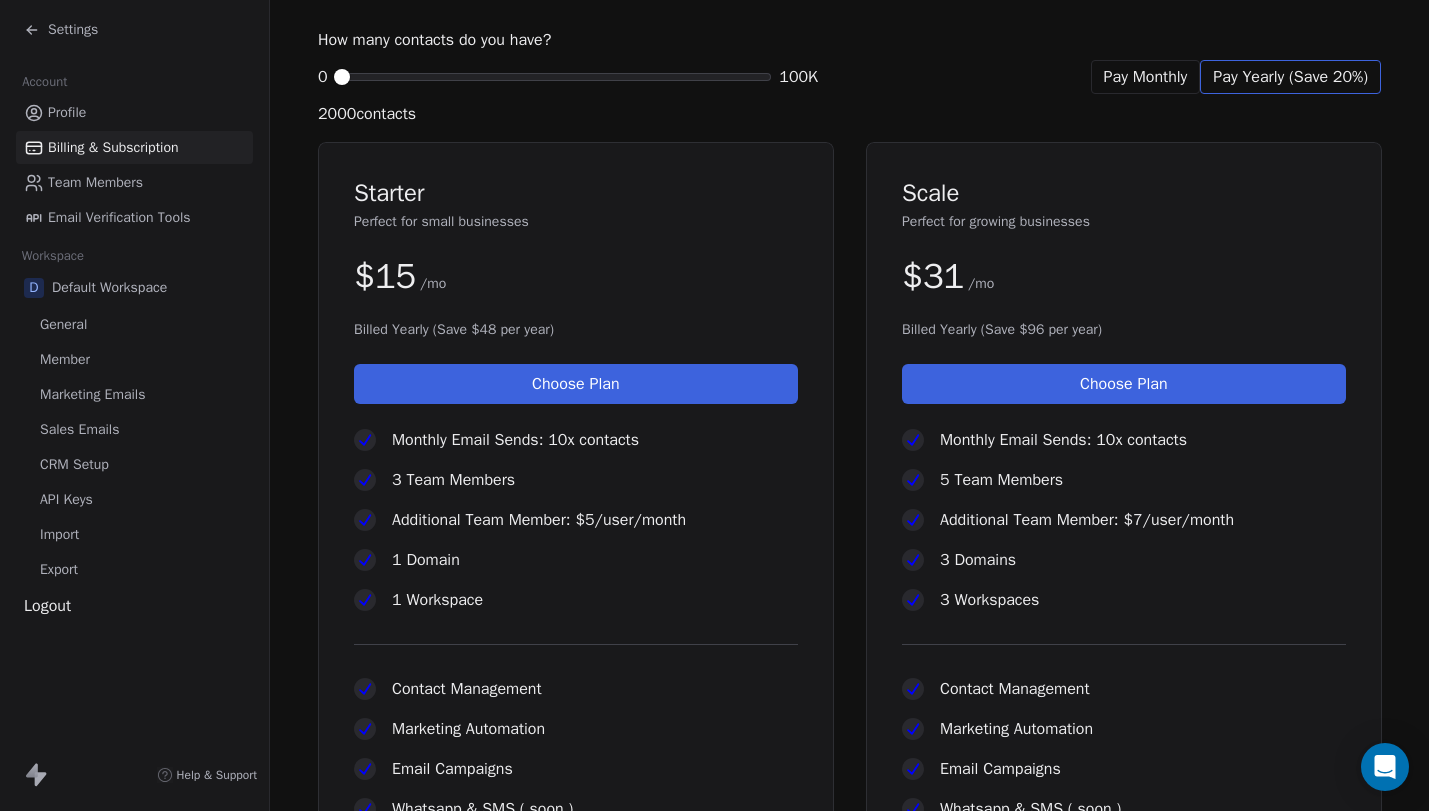 click on "Pay Monthly" at bounding box center (1146, 77) 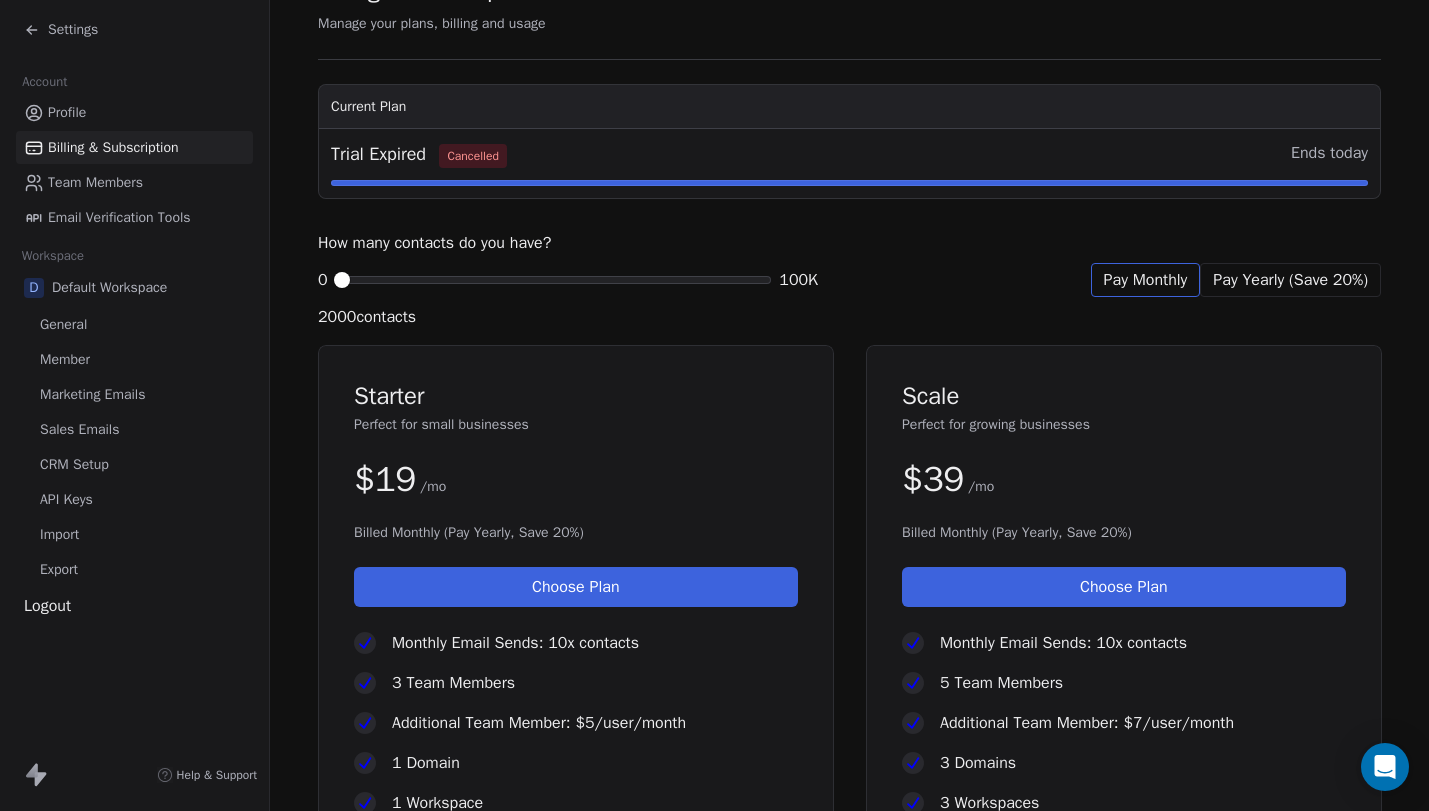 scroll, scrollTop: 131, scrollLeft: 0, axis: vertical 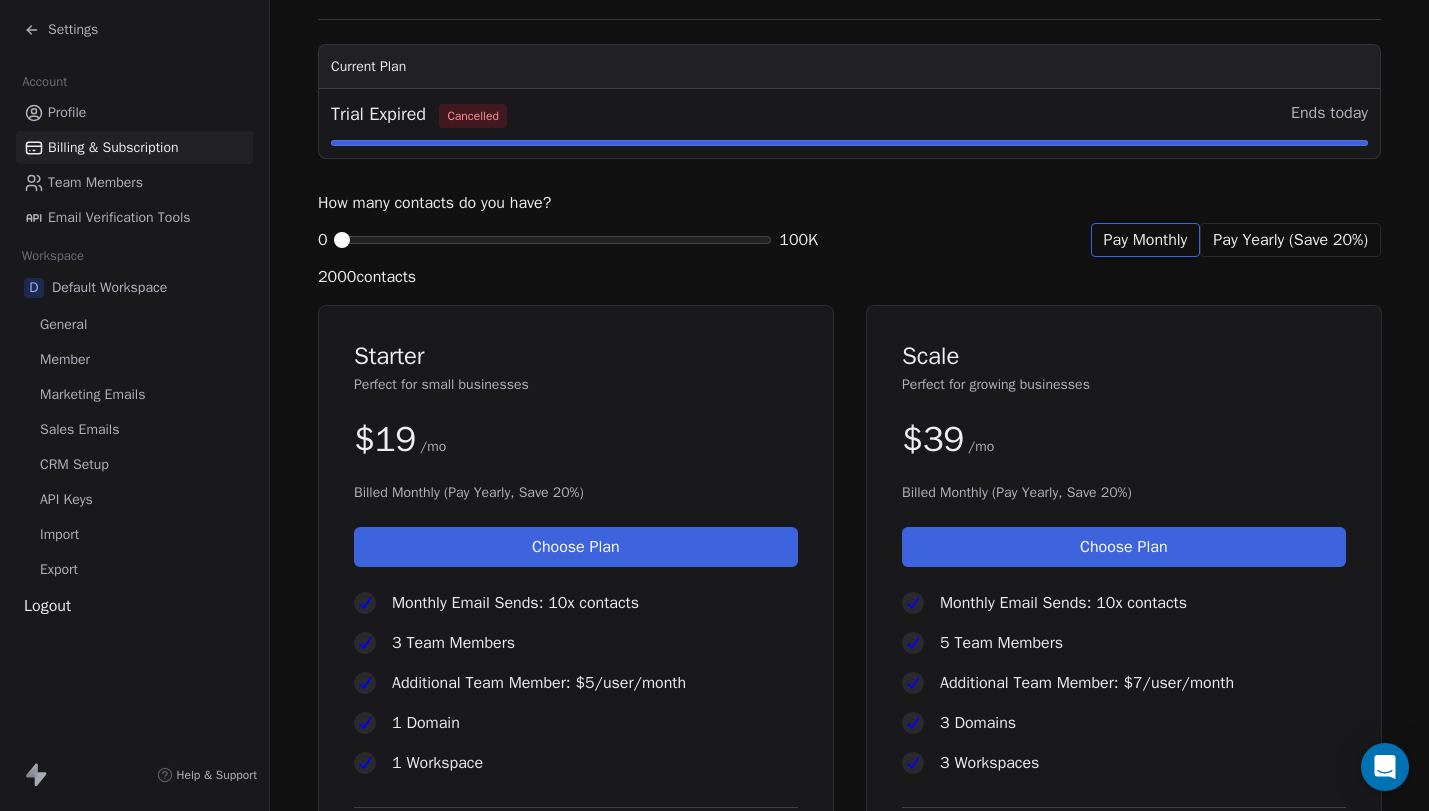click on "Email Verification Tools" at bounding box center (119, 217) 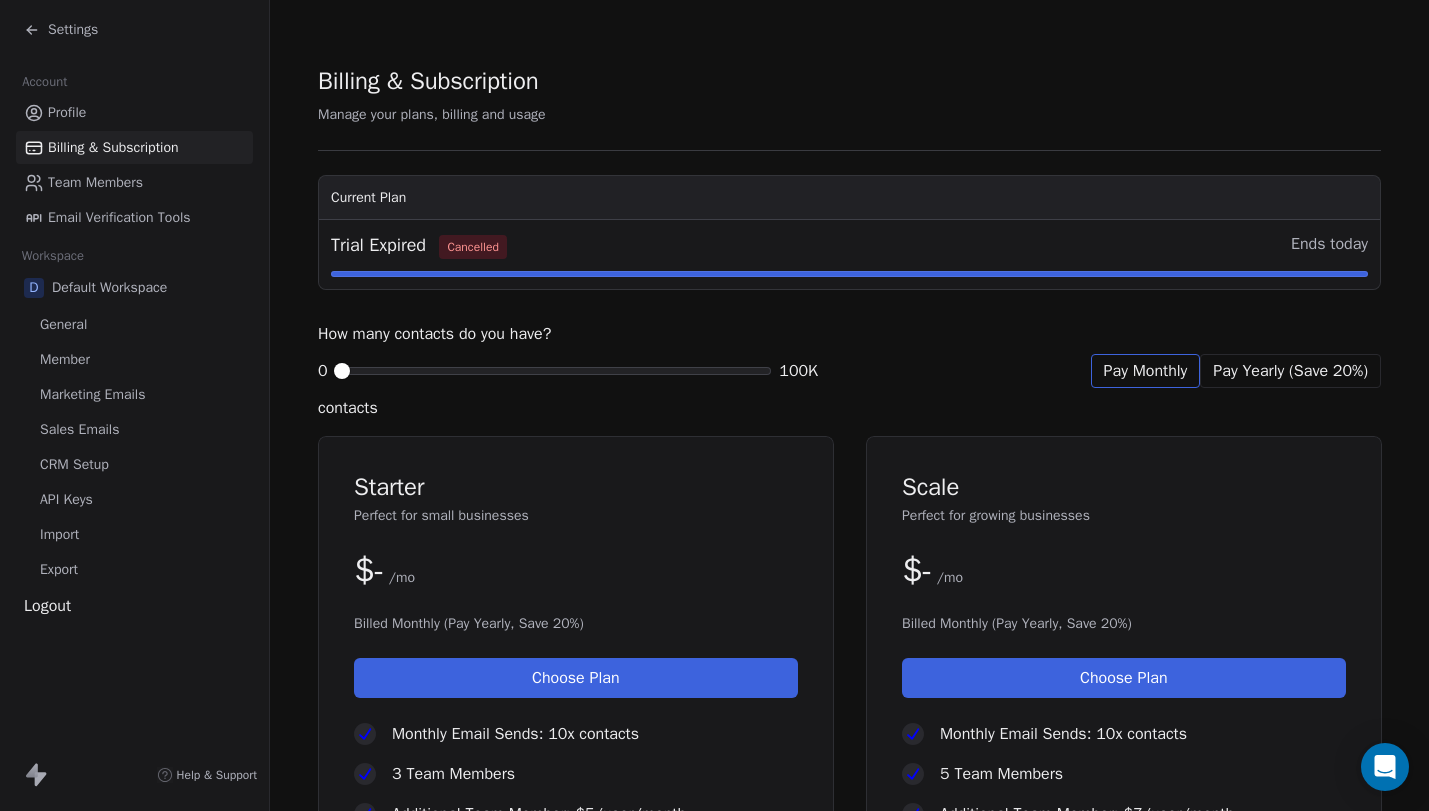click on "Email Verification Tools" at bounding box center (119, 217) 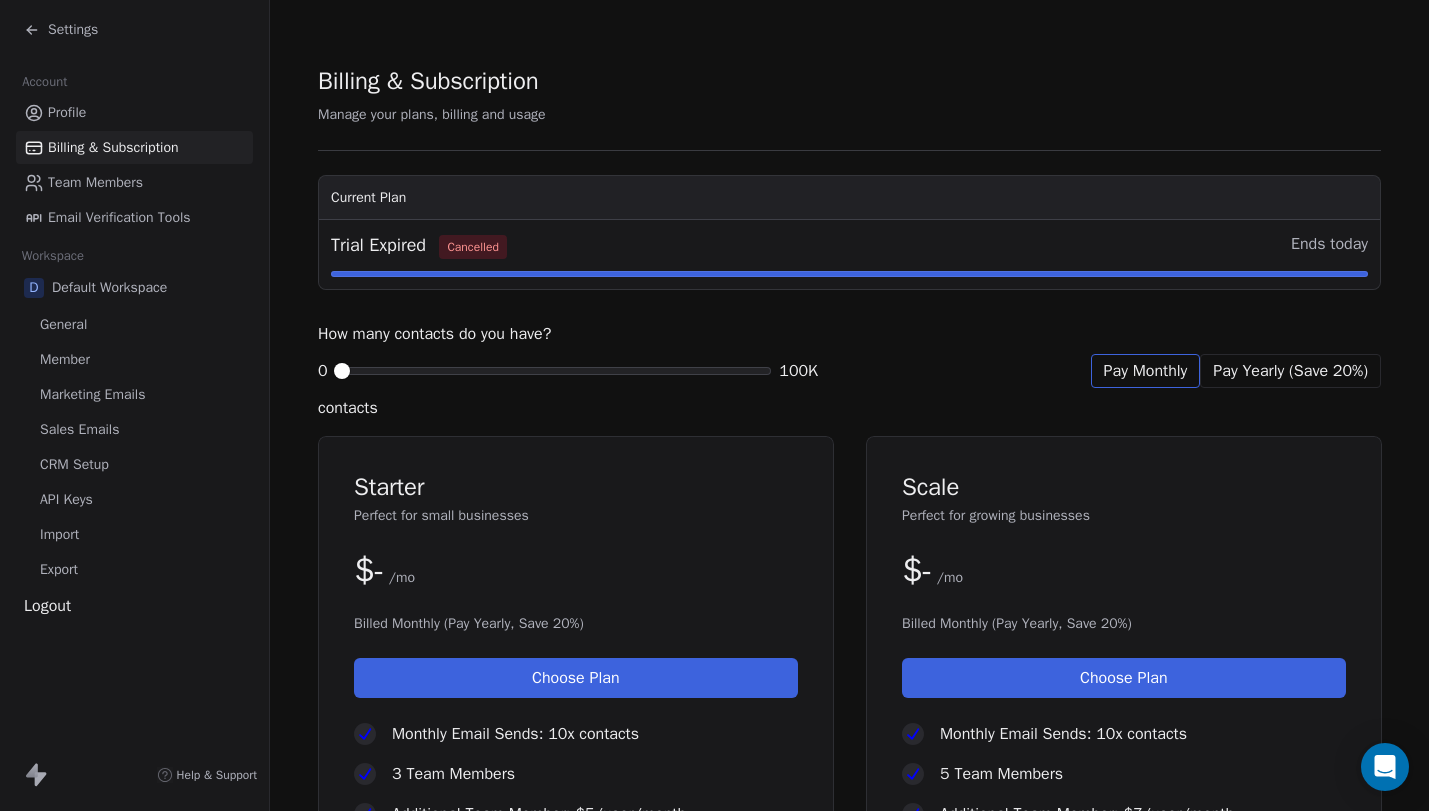click on "Email Verification Tools" at bounding box center [119, 217] 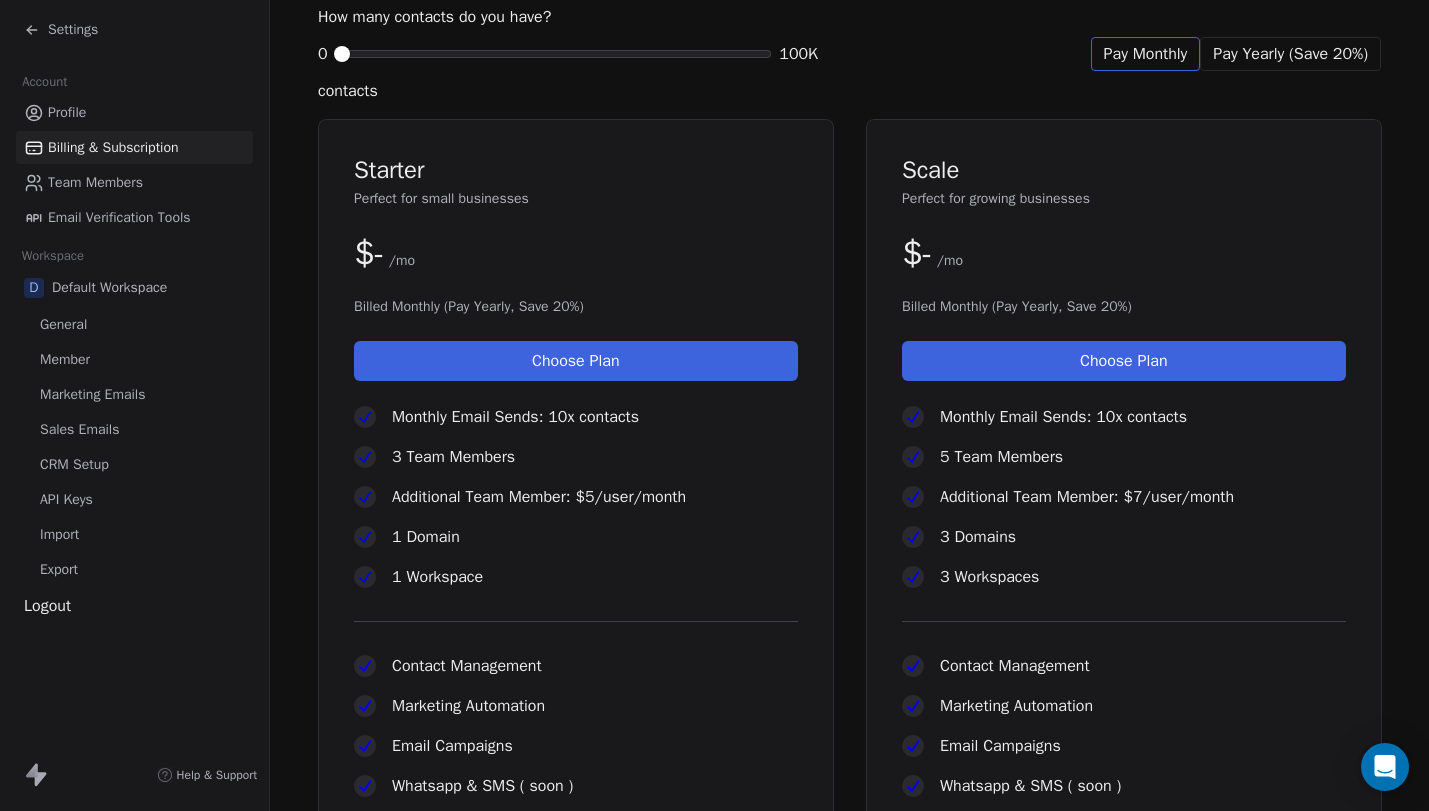 scroll, scrollTop: 353, scrollLeft: 0, axis: vertical 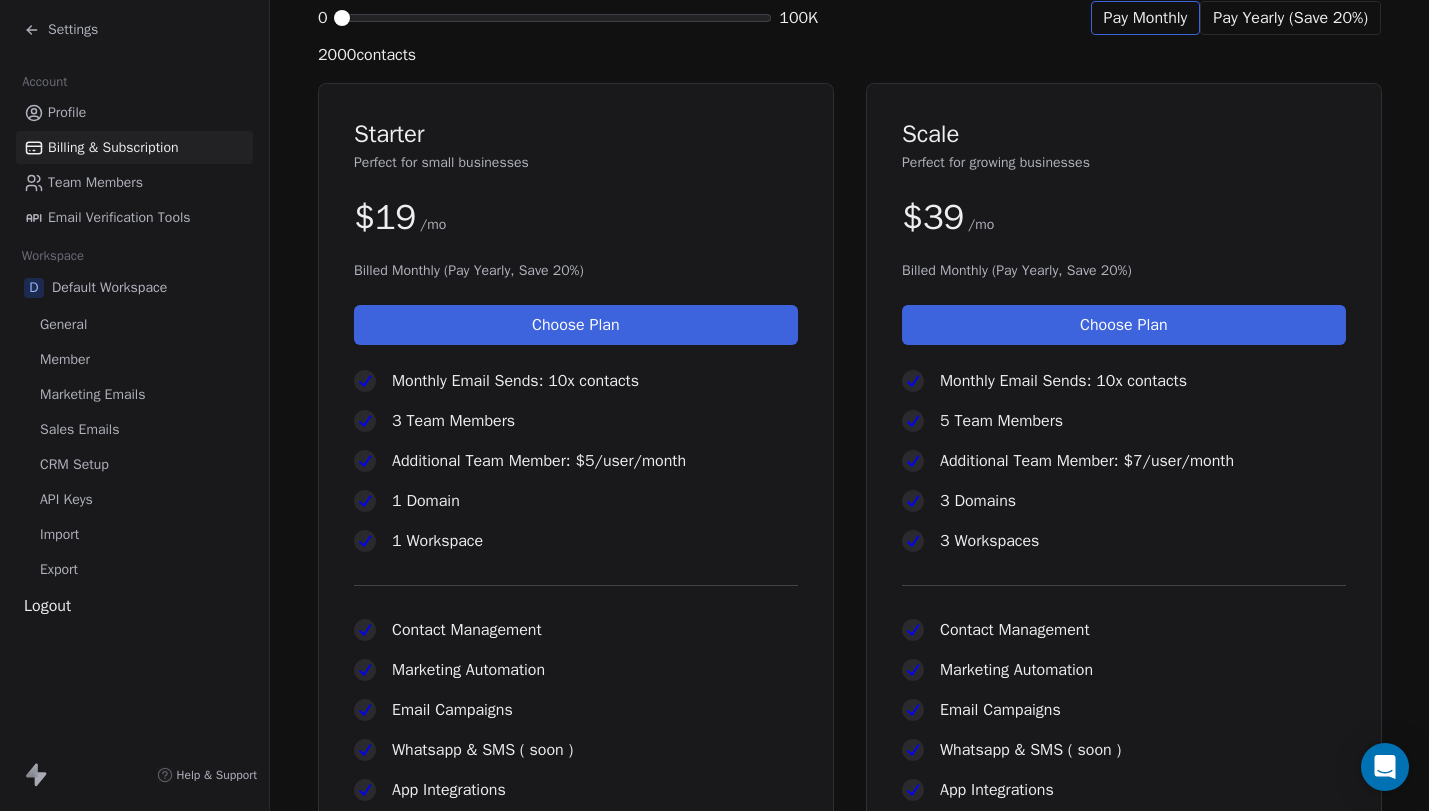 click at bounding box center (342, 18) 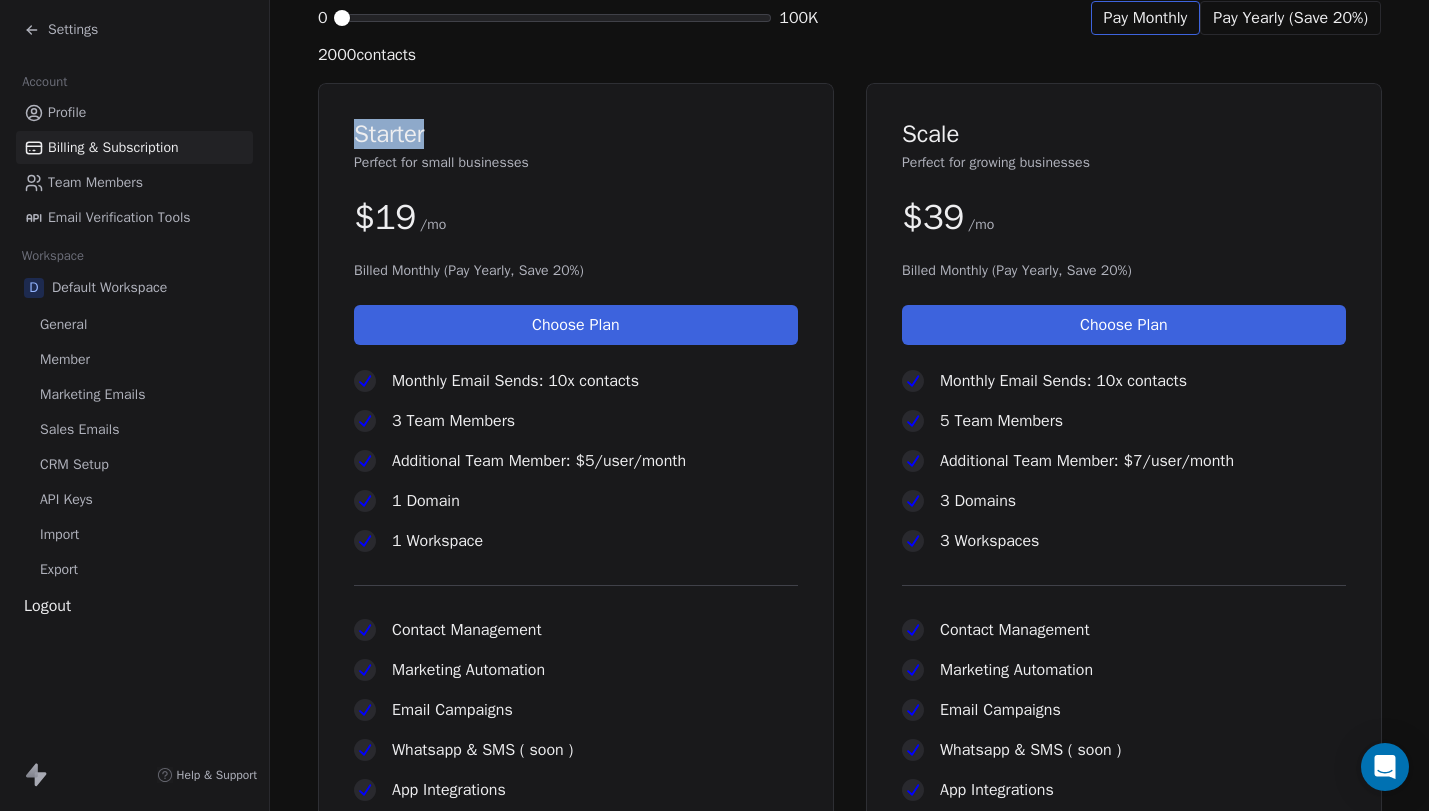 click on "Starter" at bounding box center [576, 134] 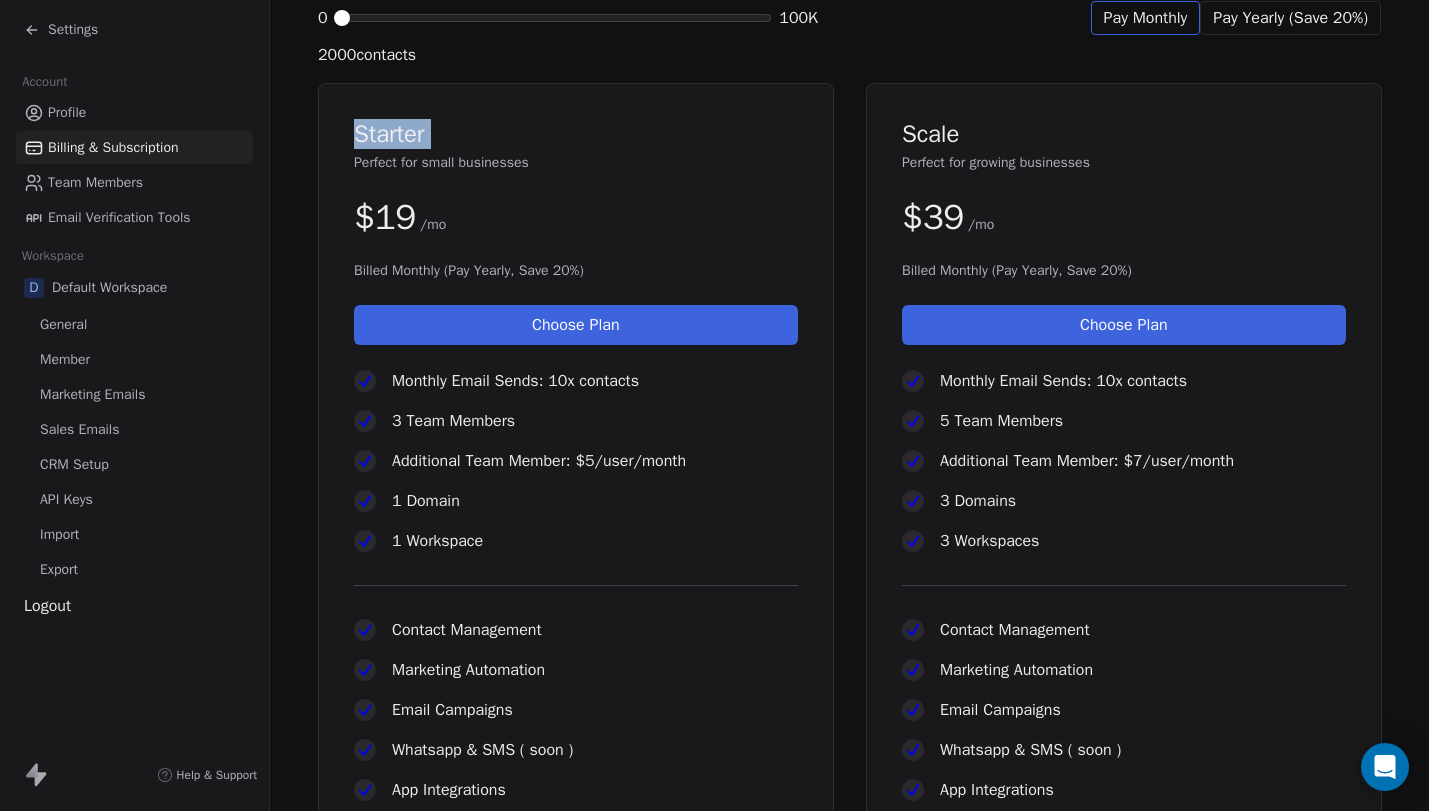 click on "Starter" at bounding box center [576, 134] 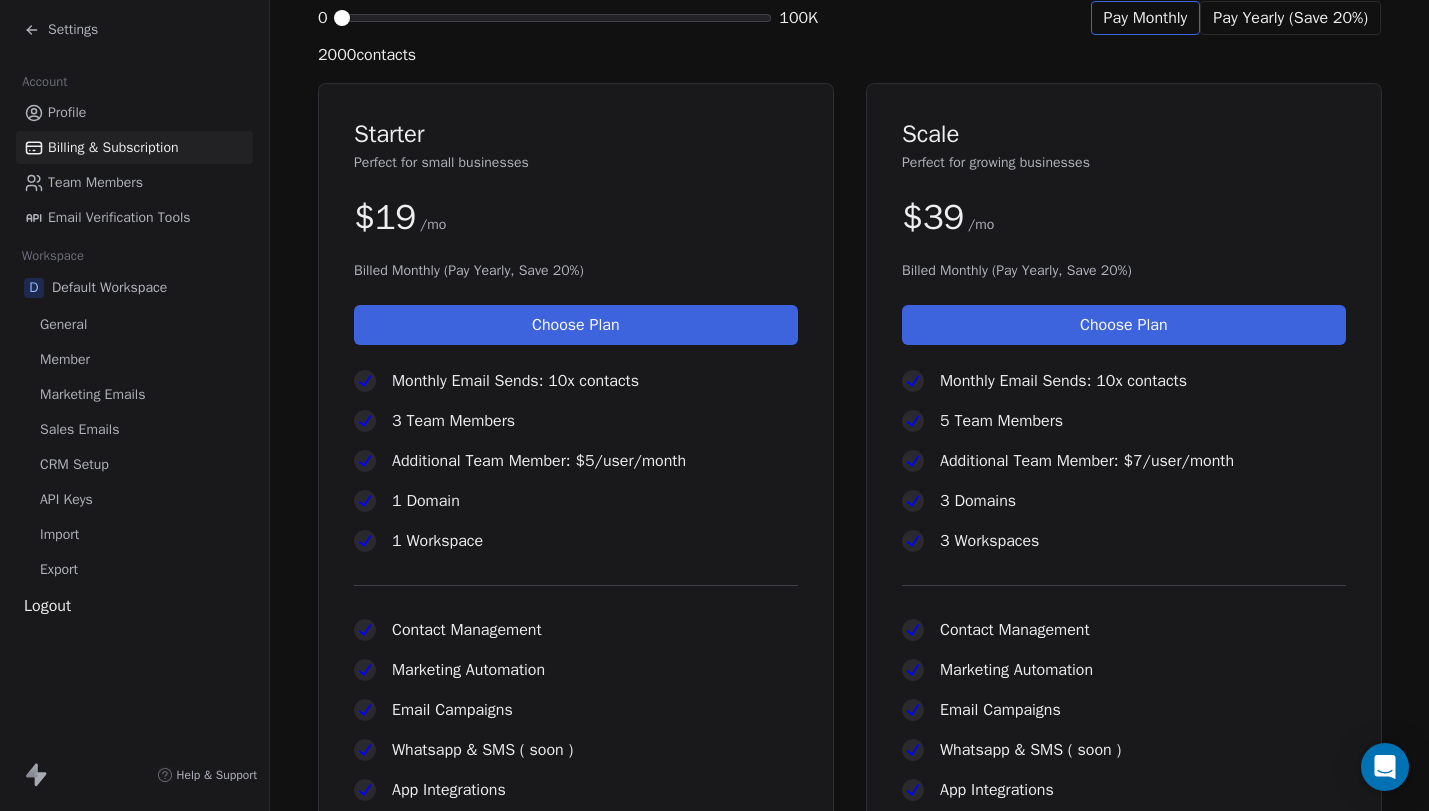 click 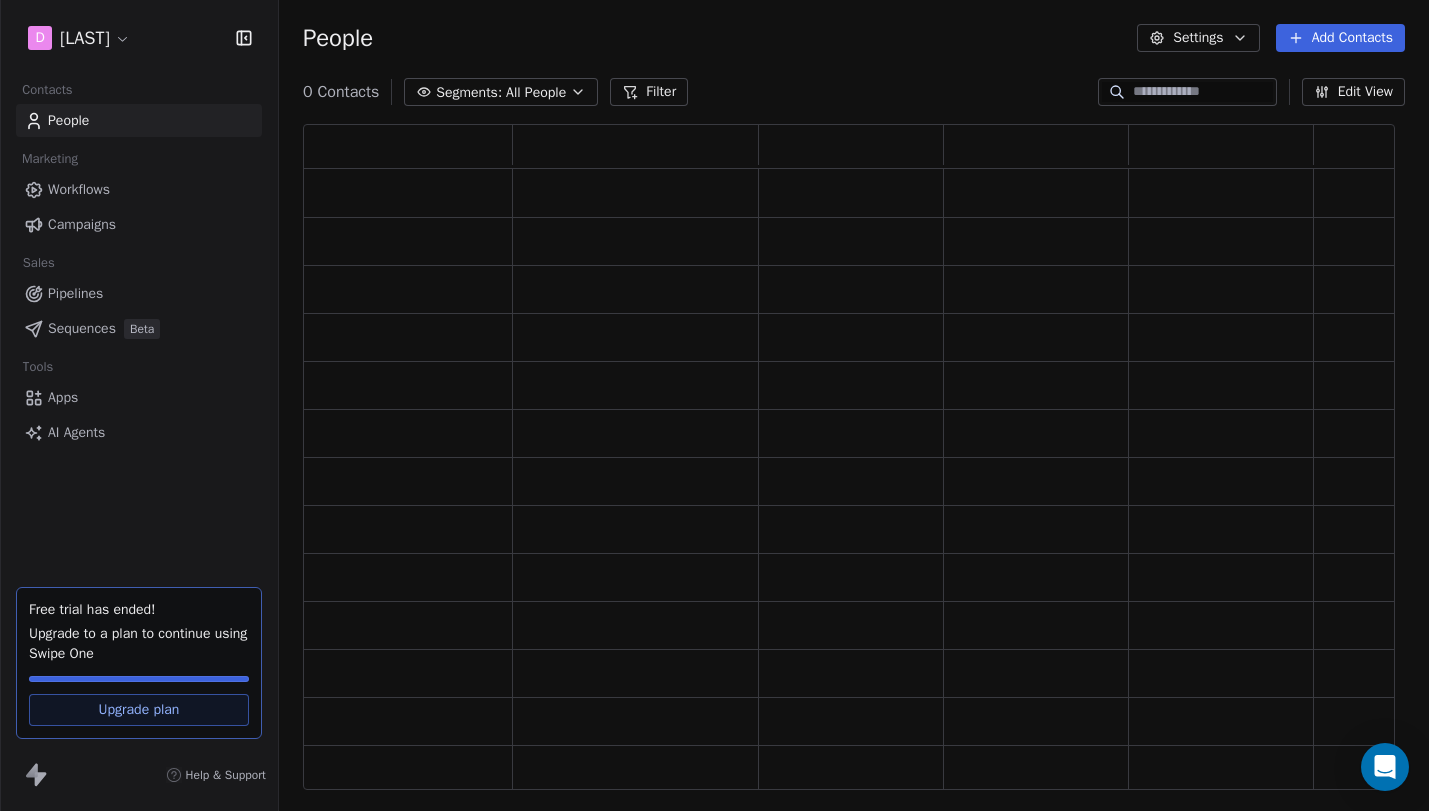 scroll, scrollTop: 0, scrollLeft: 0, axis: both 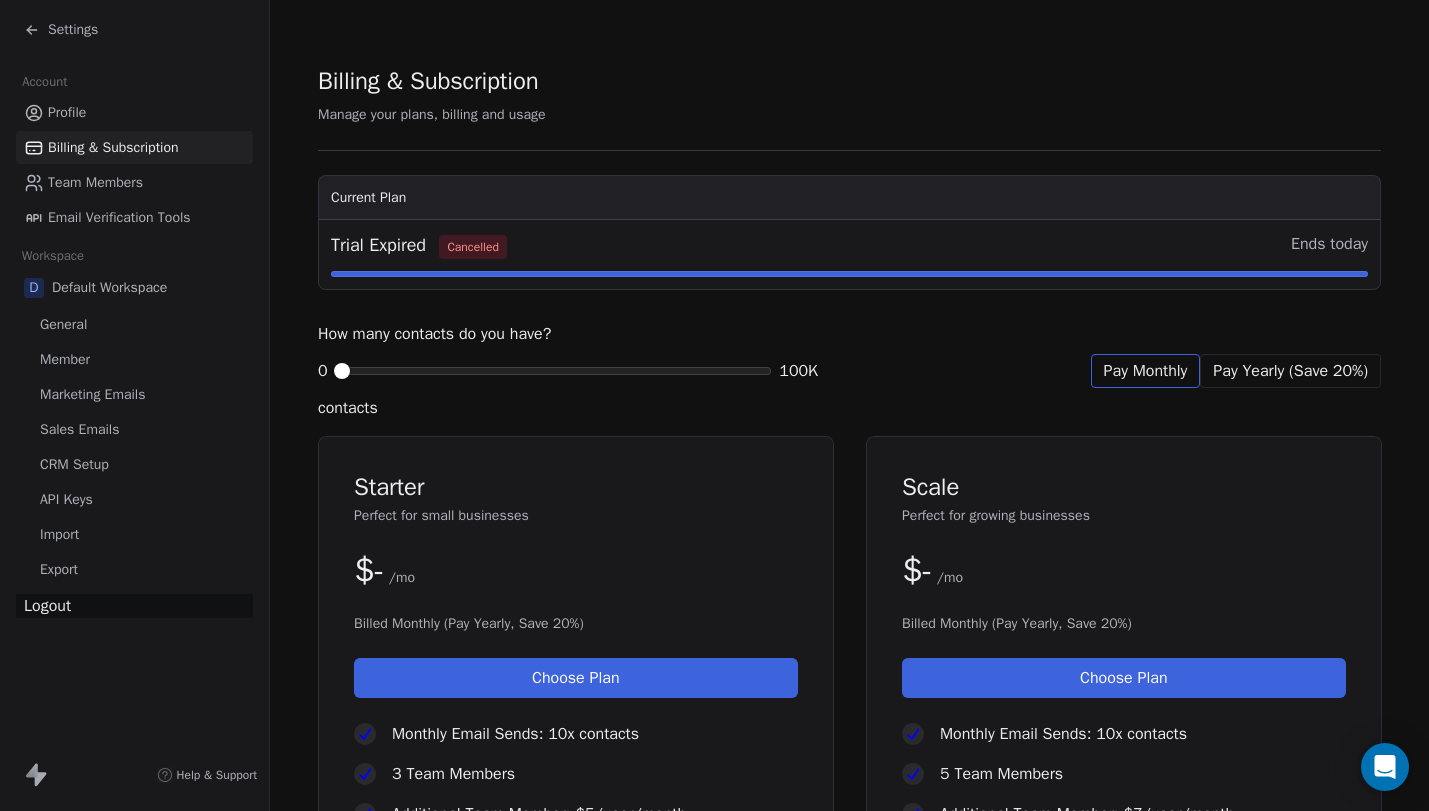 click on "Logout" at bounding box center [134, 606] 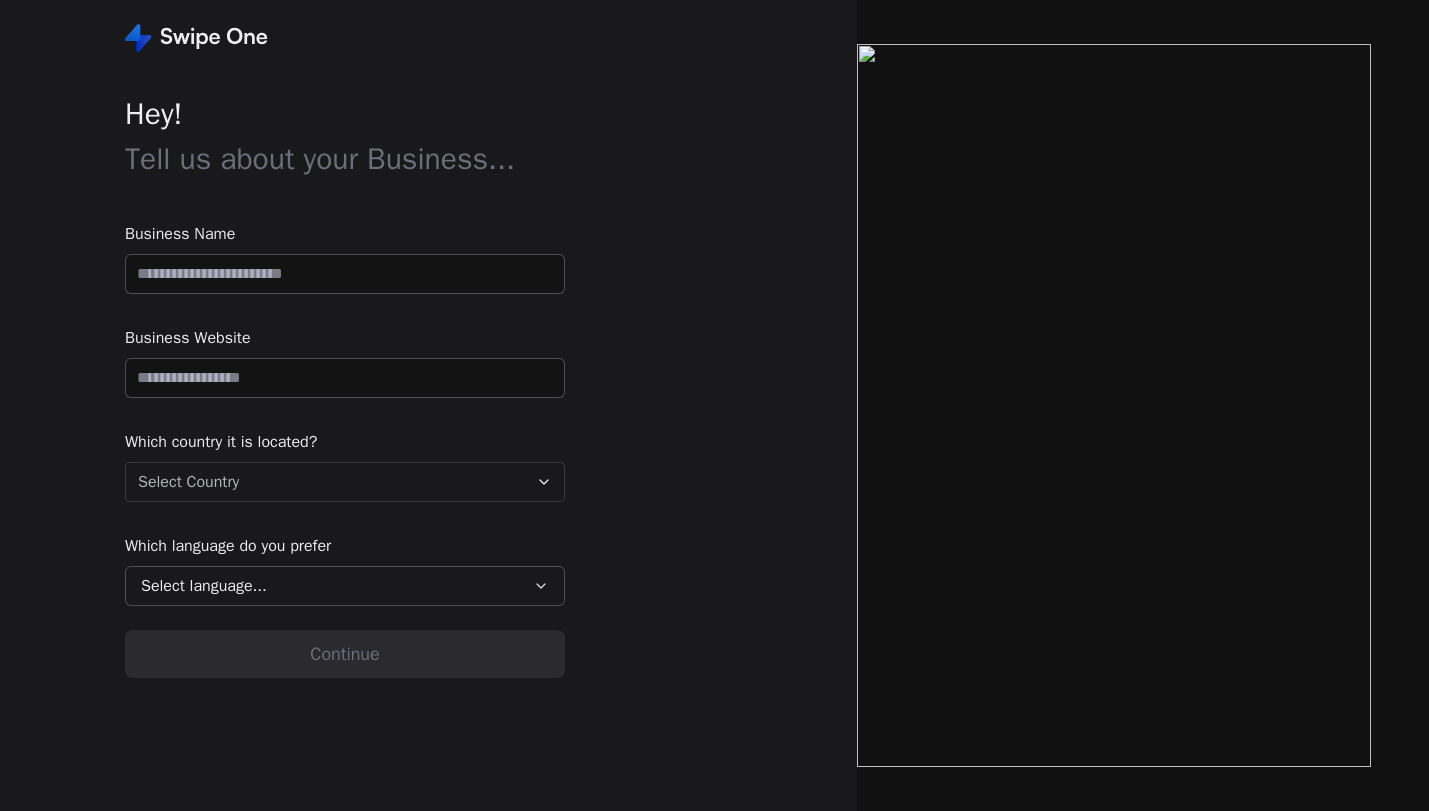 scroll, scrollTop: 0, scrollLeft: 0, axis: both 